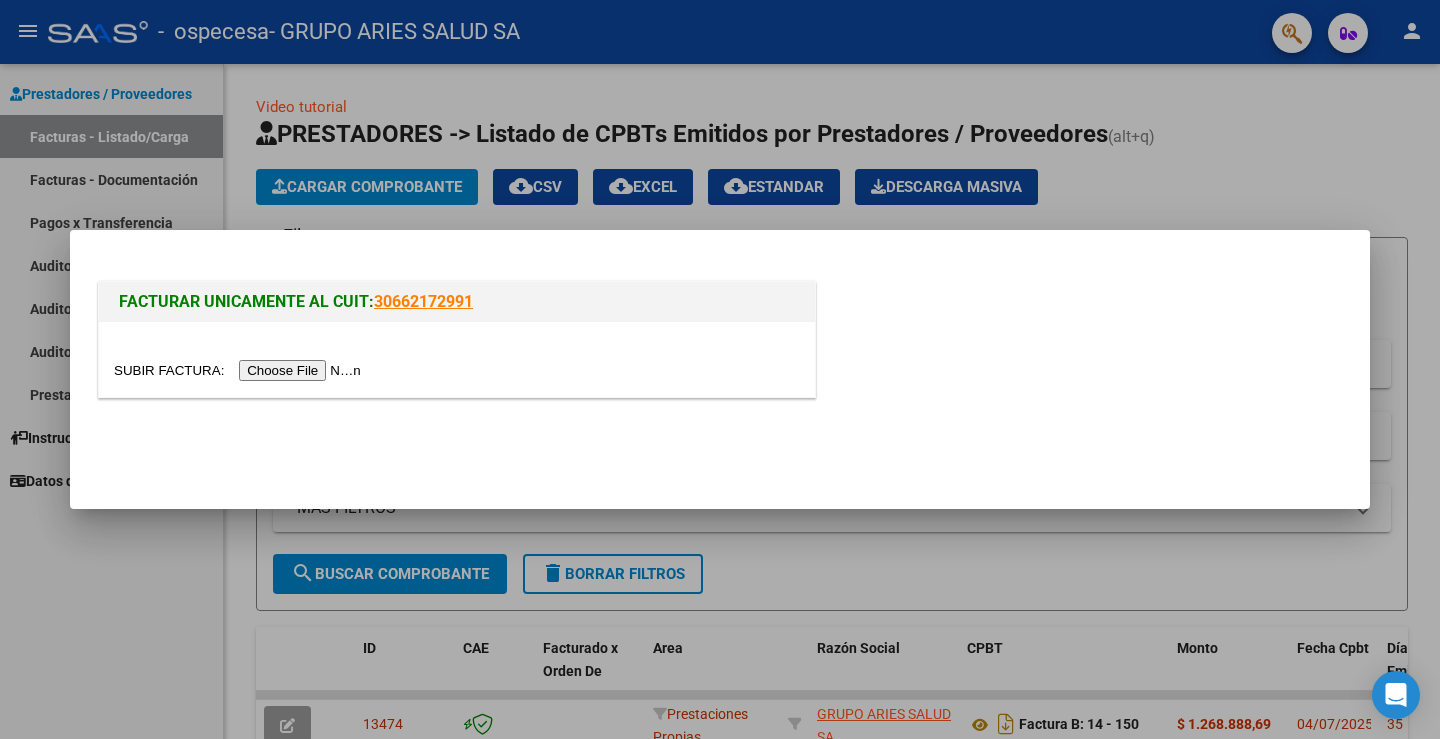 scroll, scrollTop: 0, scrollLeft: 0, axis: both 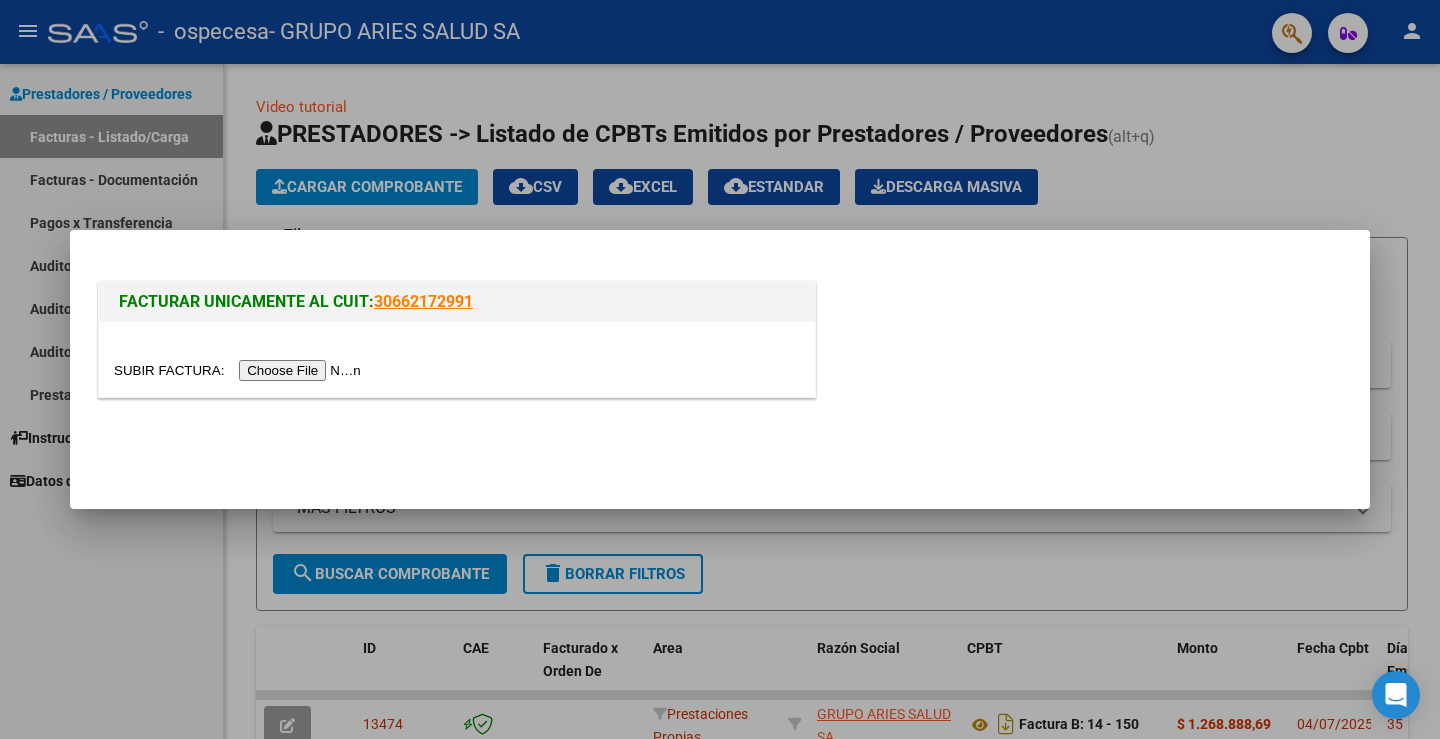 click at bounding box center (240, 370) 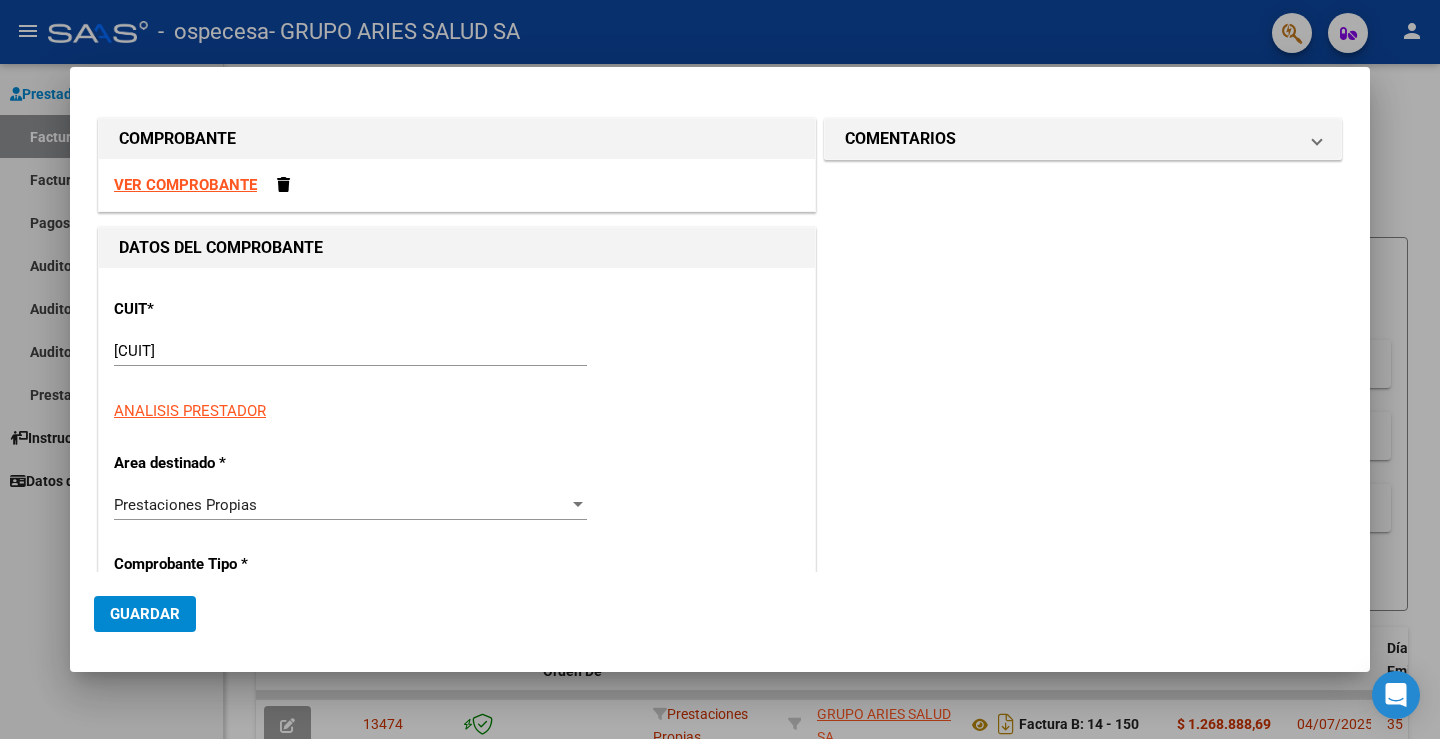 click on "Prestaciones Propias" at bounding box center [341, 505] 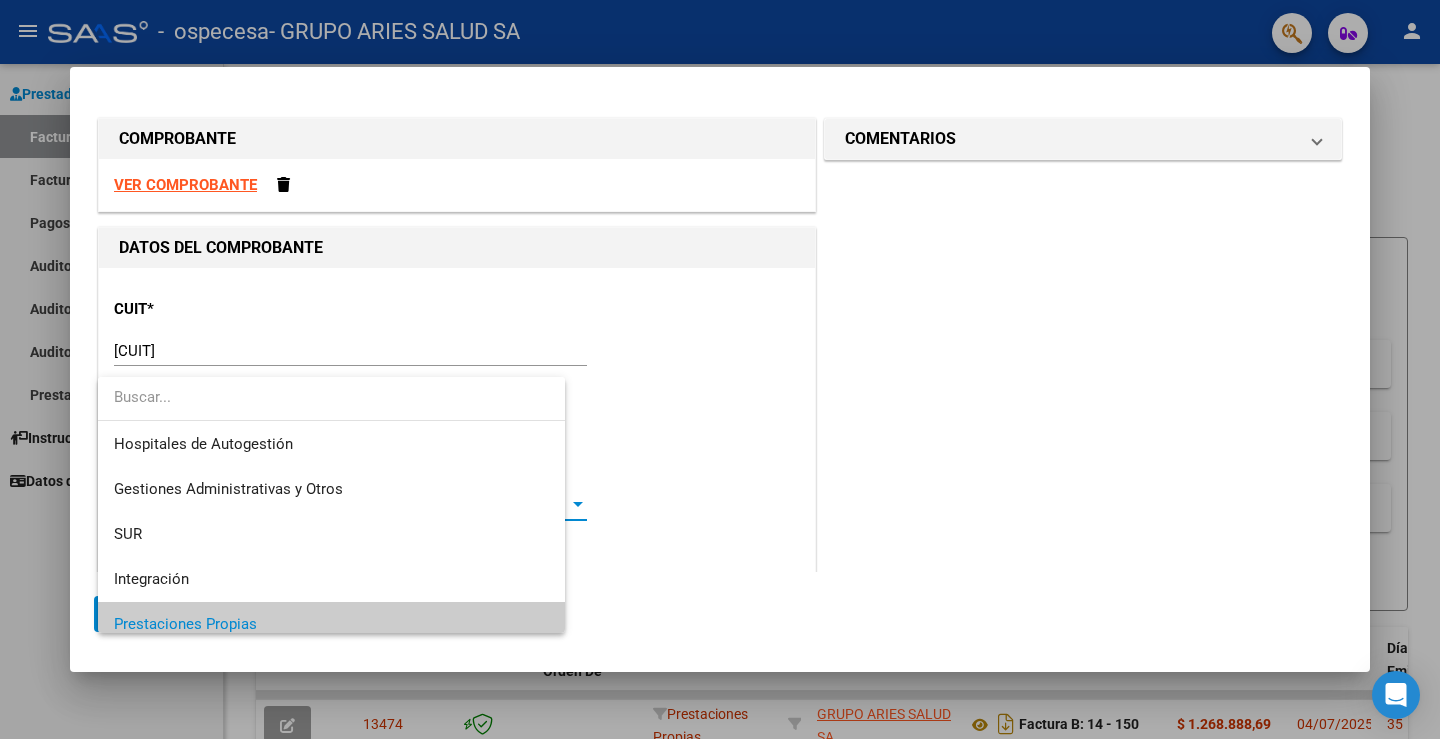 scroll, scrollTop: 120, scrollLeft: 0, axis: vertical 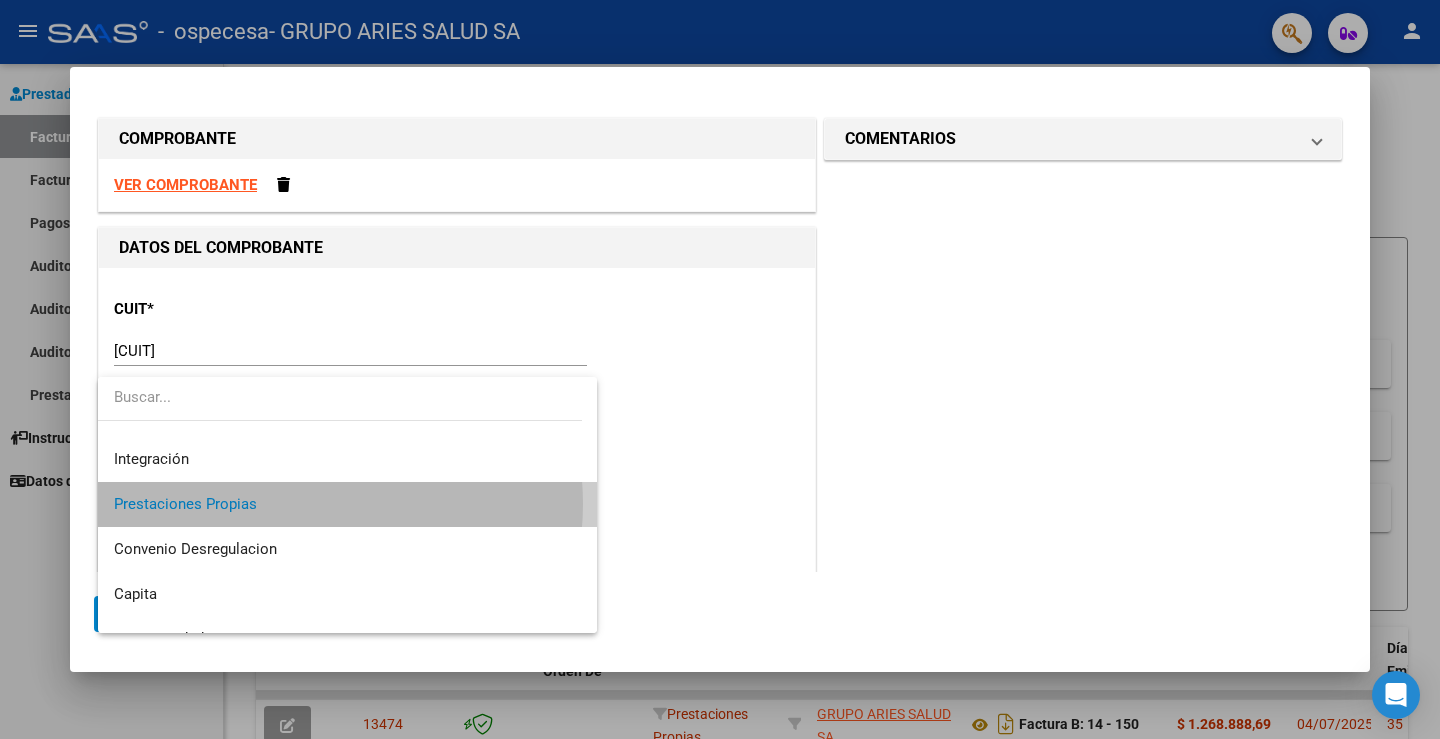 click on "Prestaciones Propias" at bounding box center (347, 504) 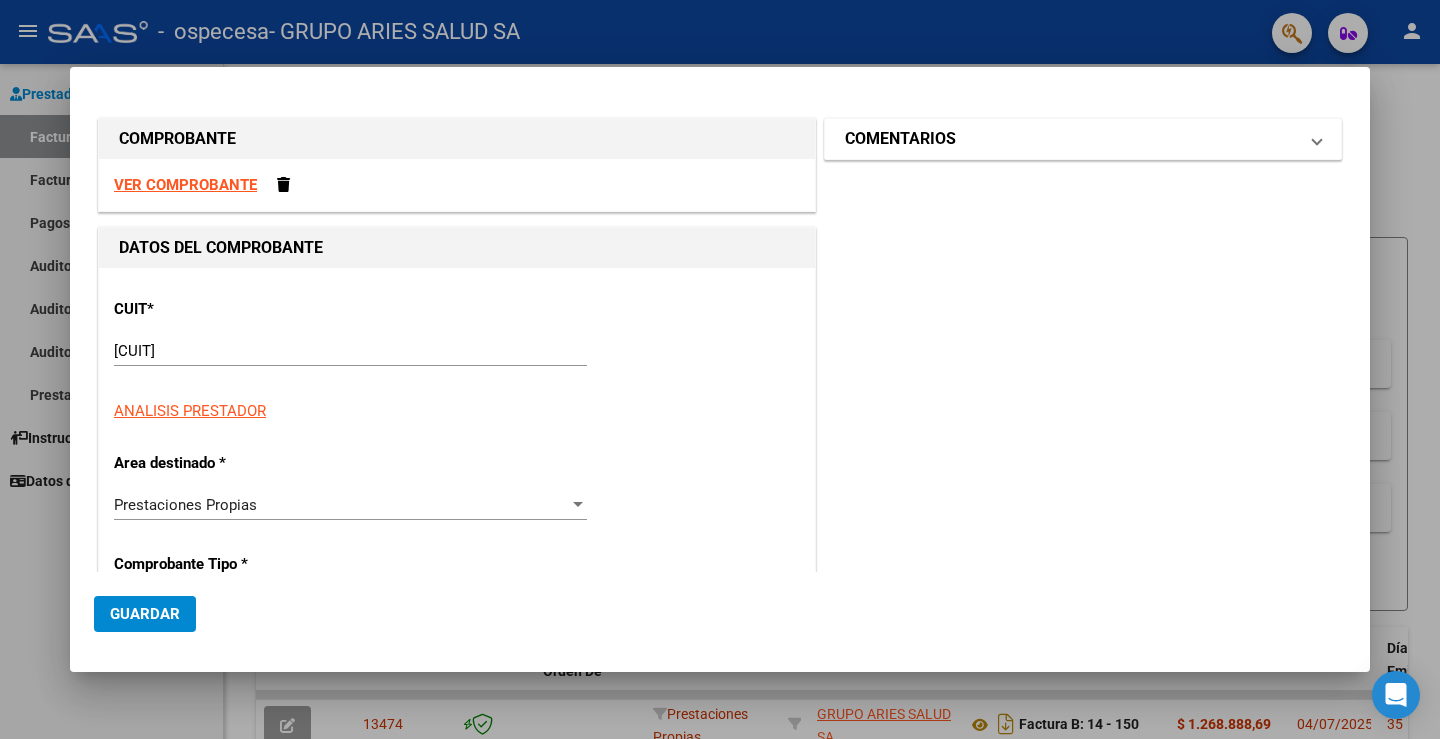 click on "COMENTARIOS" at bounding box center (900, 139) 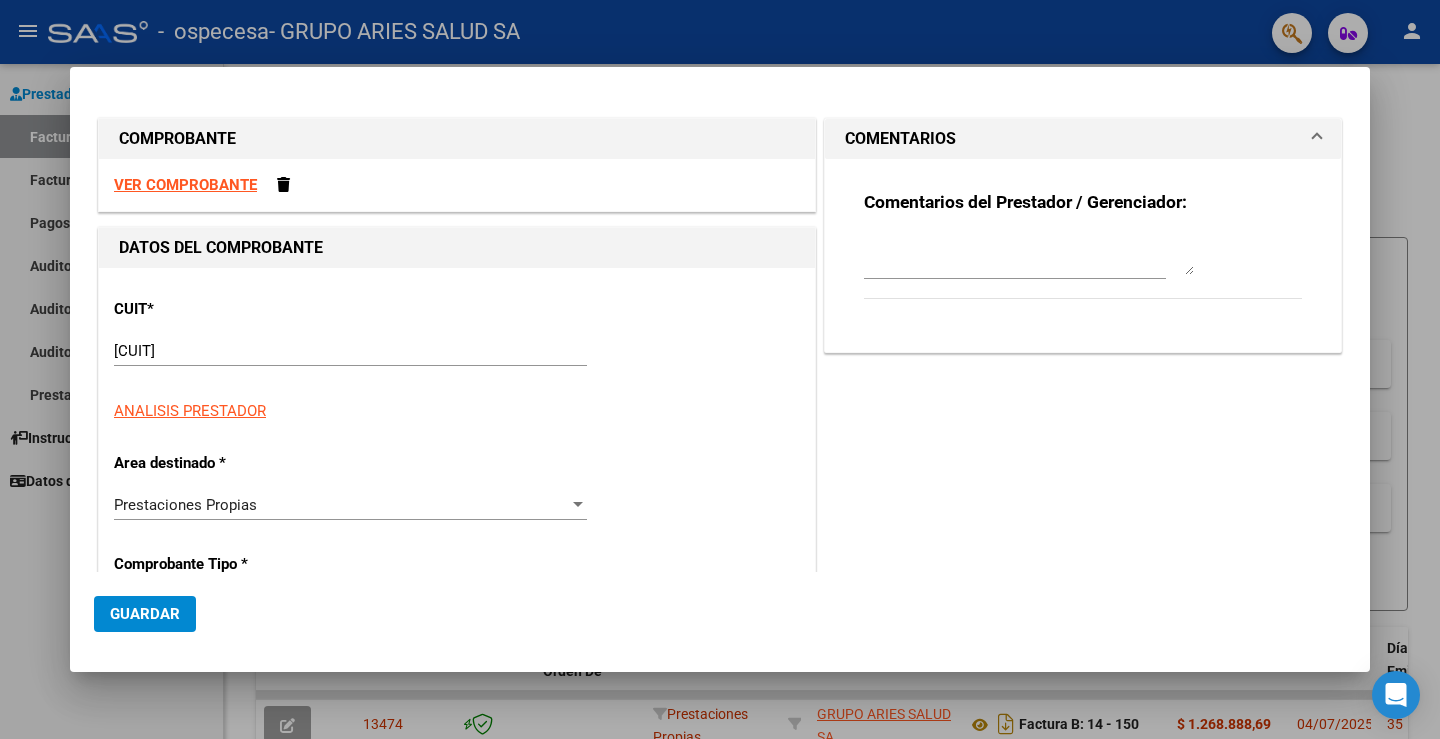 click on "COMENTARIOS" at bounding box center [900, 139] 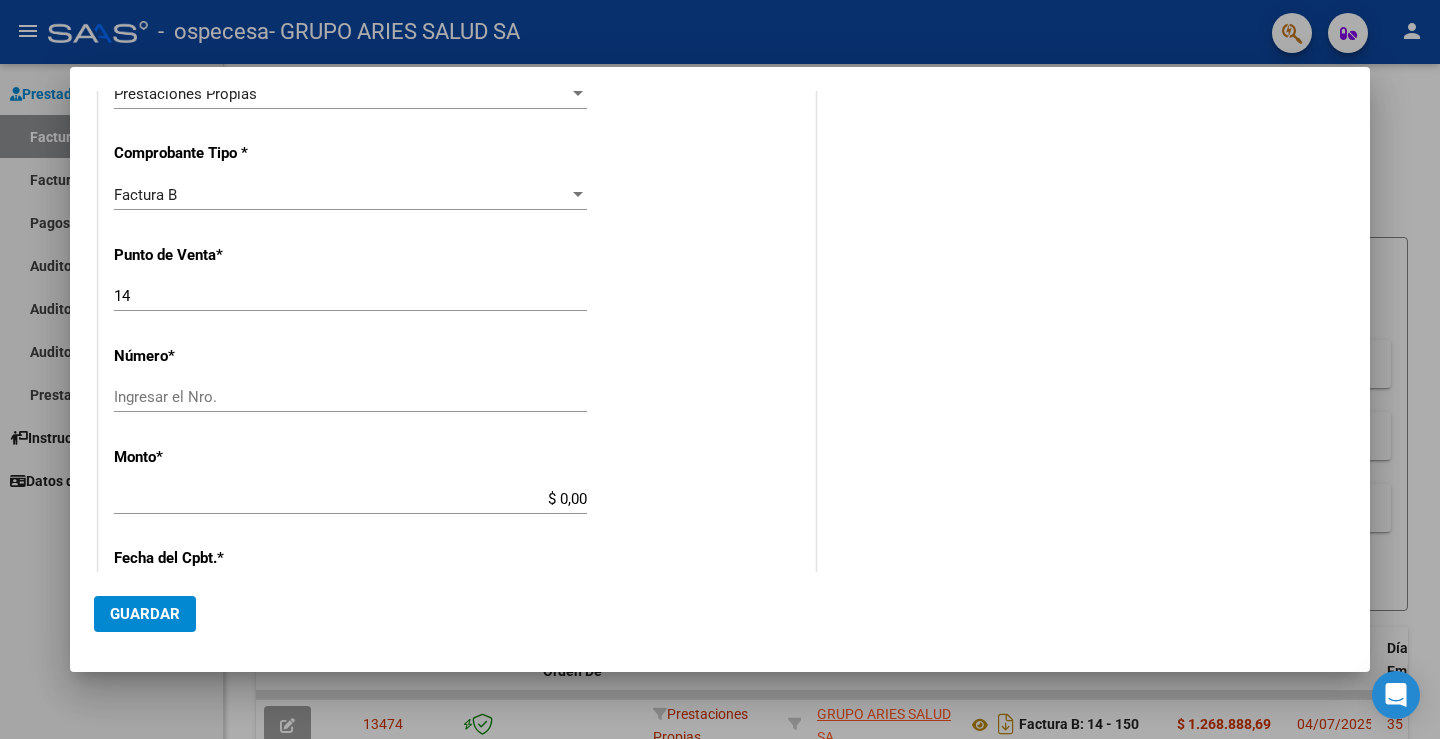 scroll, scrollTop: 381, scrollLeft: 0, axis: vertical 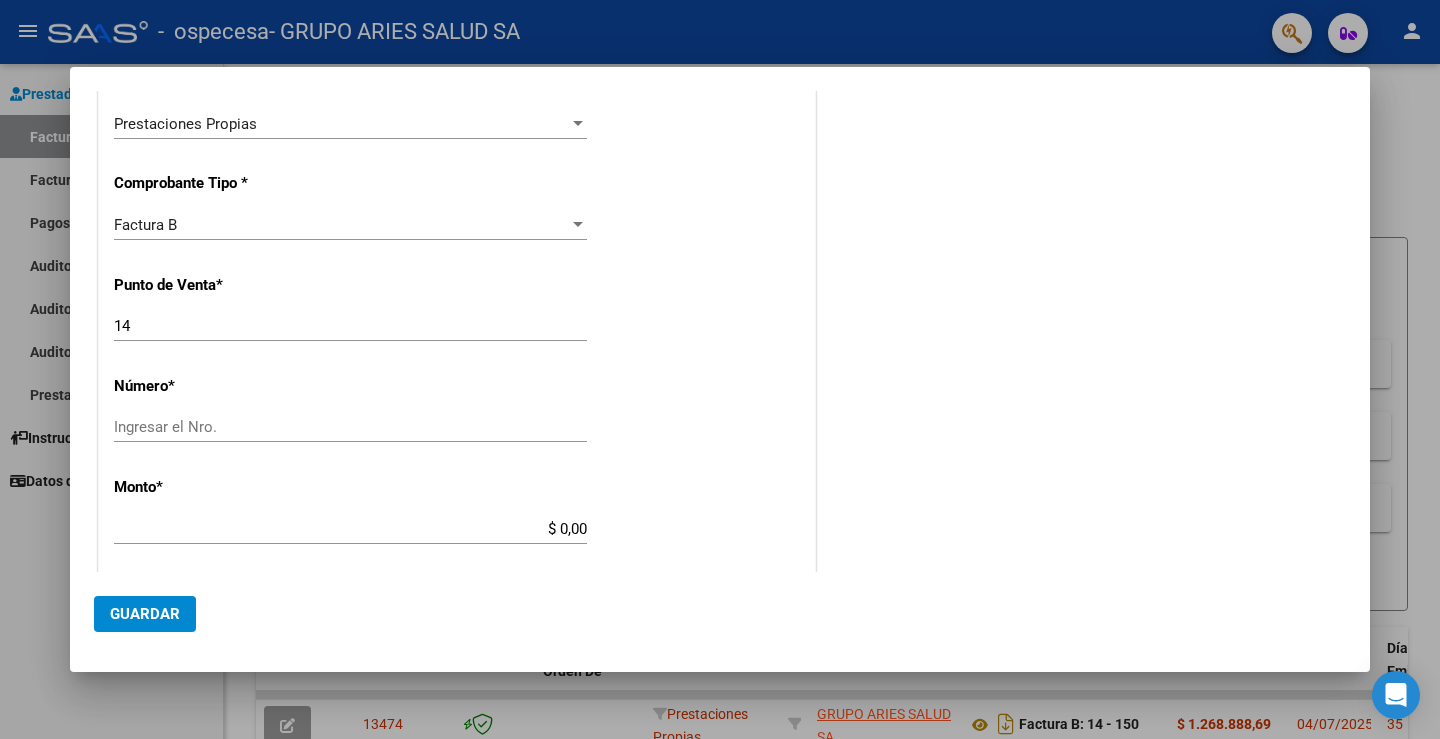 click on "Ingresar el Nro." at bounding box center (350, 427) 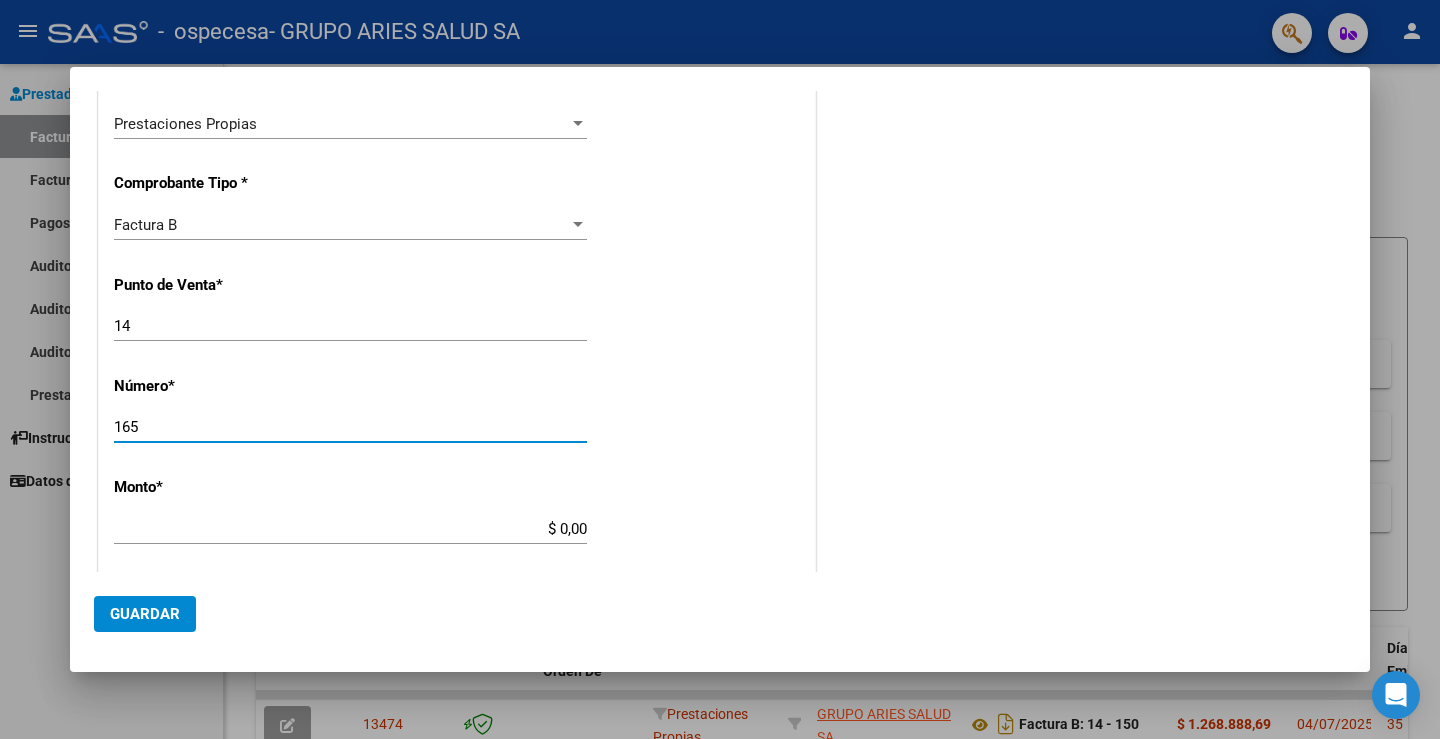 type on "165" 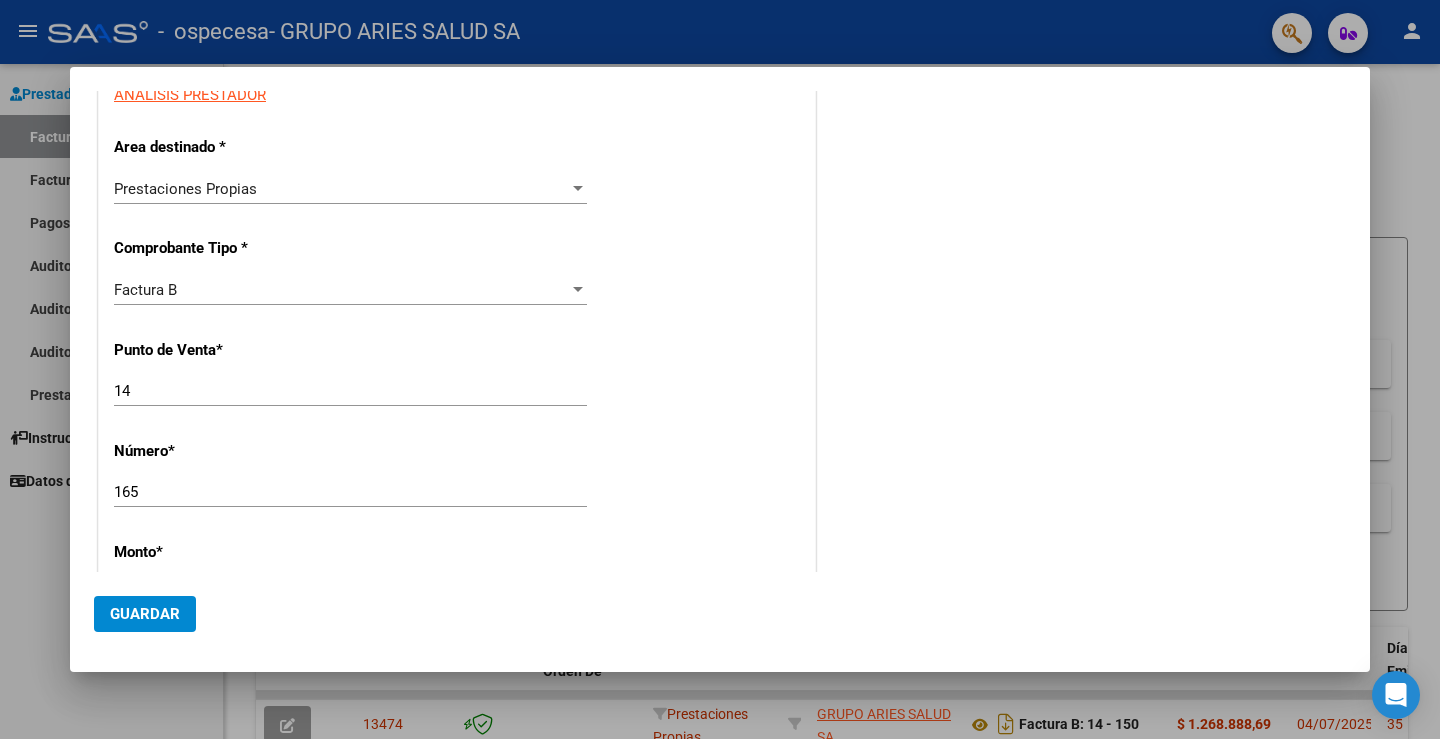 type on "$ 2.044.527,69" 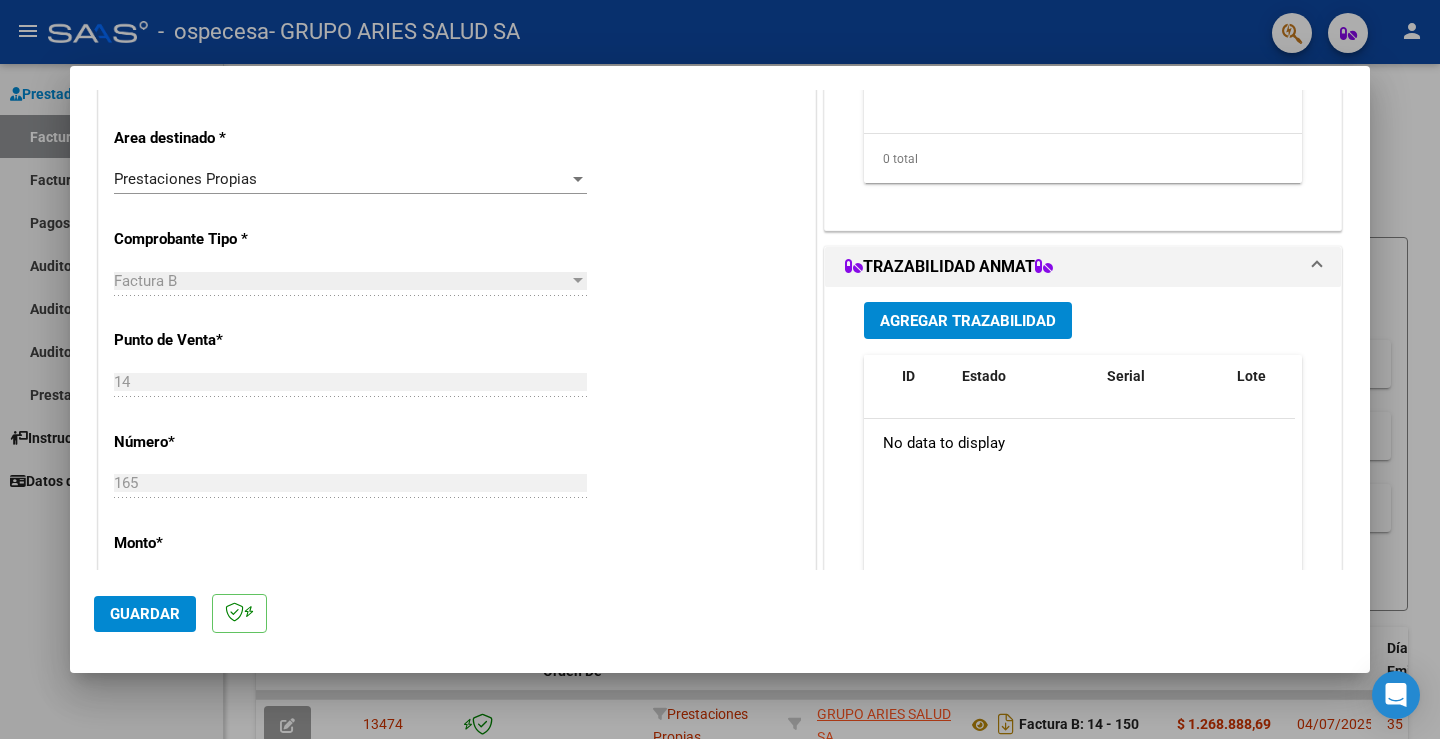 scroll, scrollTop: 600, scrollLeft: 0, axis: vertical 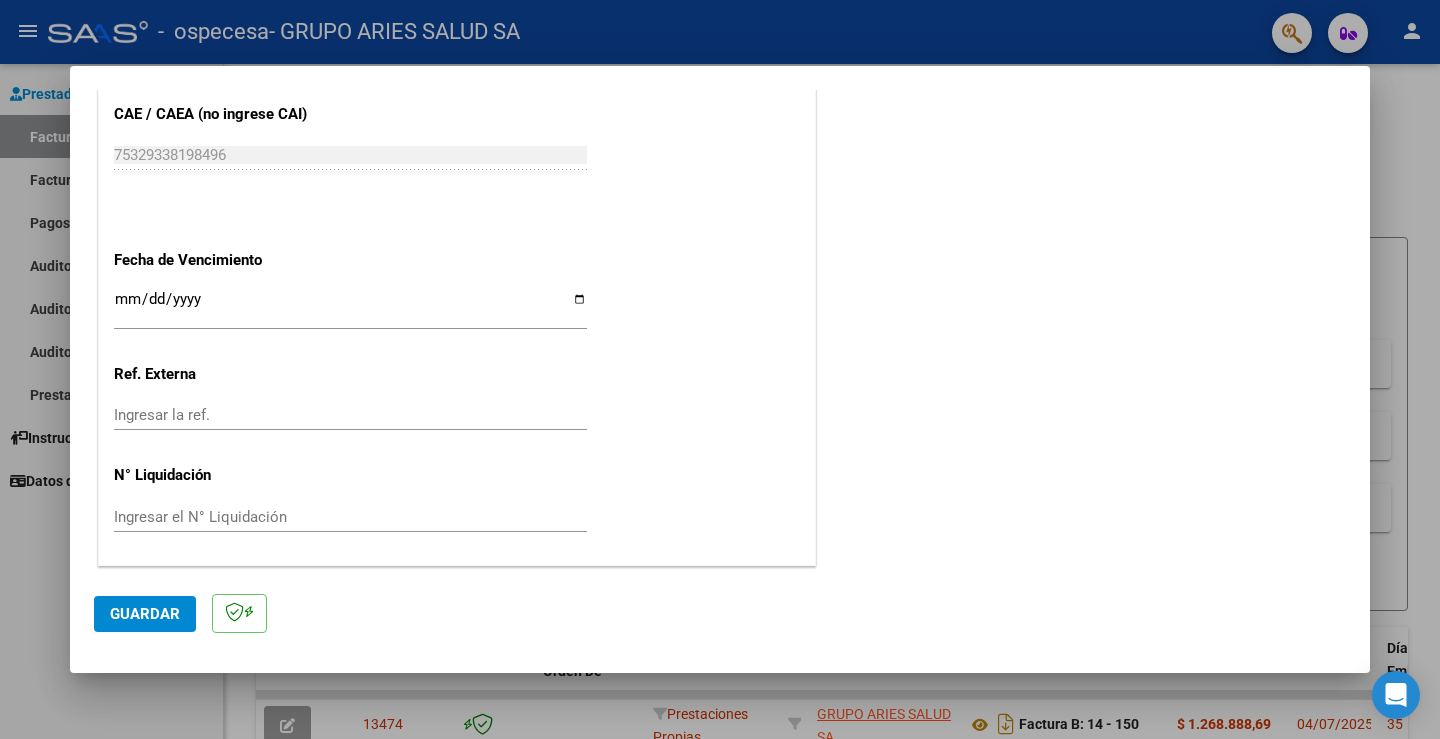click on "Ingresar el N° Liquidación" at bounding box center (350, 517) 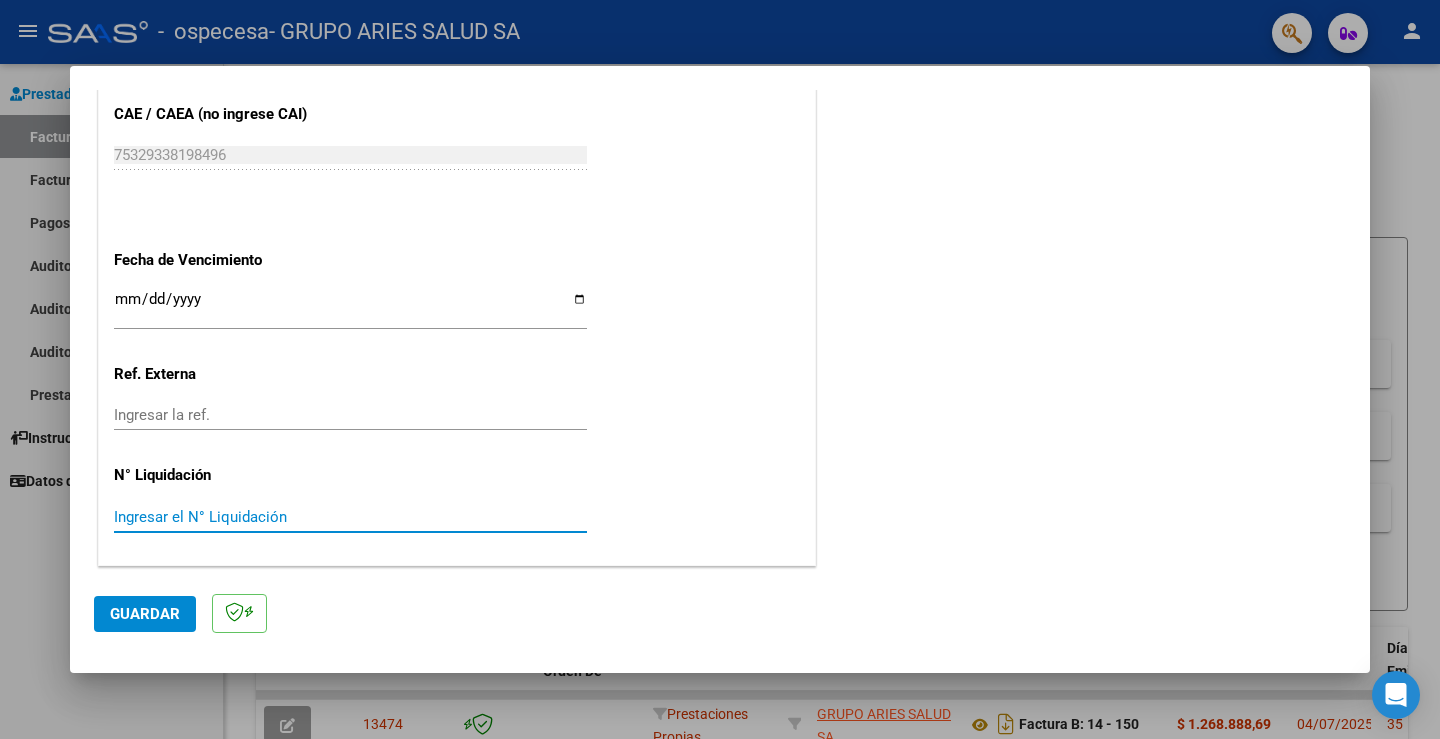 click on "Ingresar la fecha" at bounding box center [350, 307] 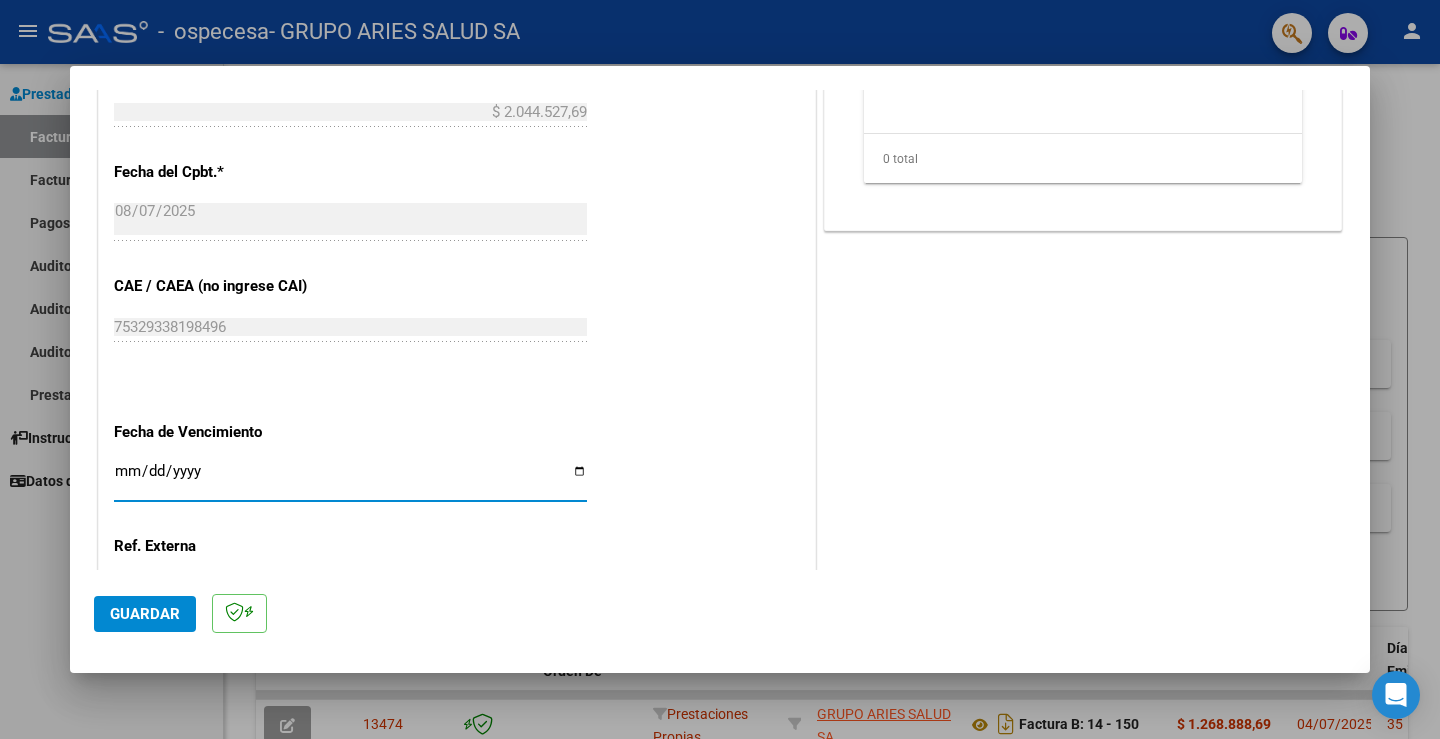 scroll, scrollTop: 900, scrollLeft: 0, axis: vertical 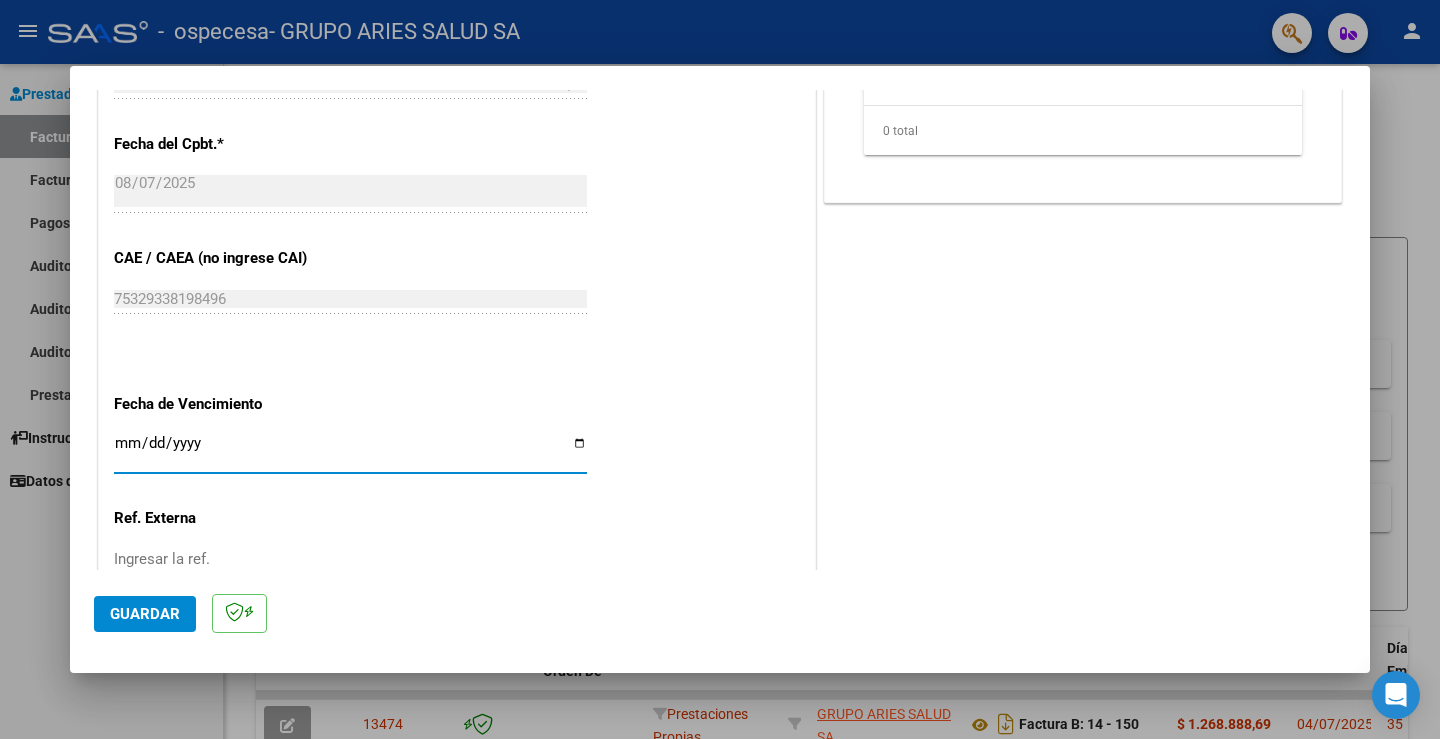 type on "2025-08-17" 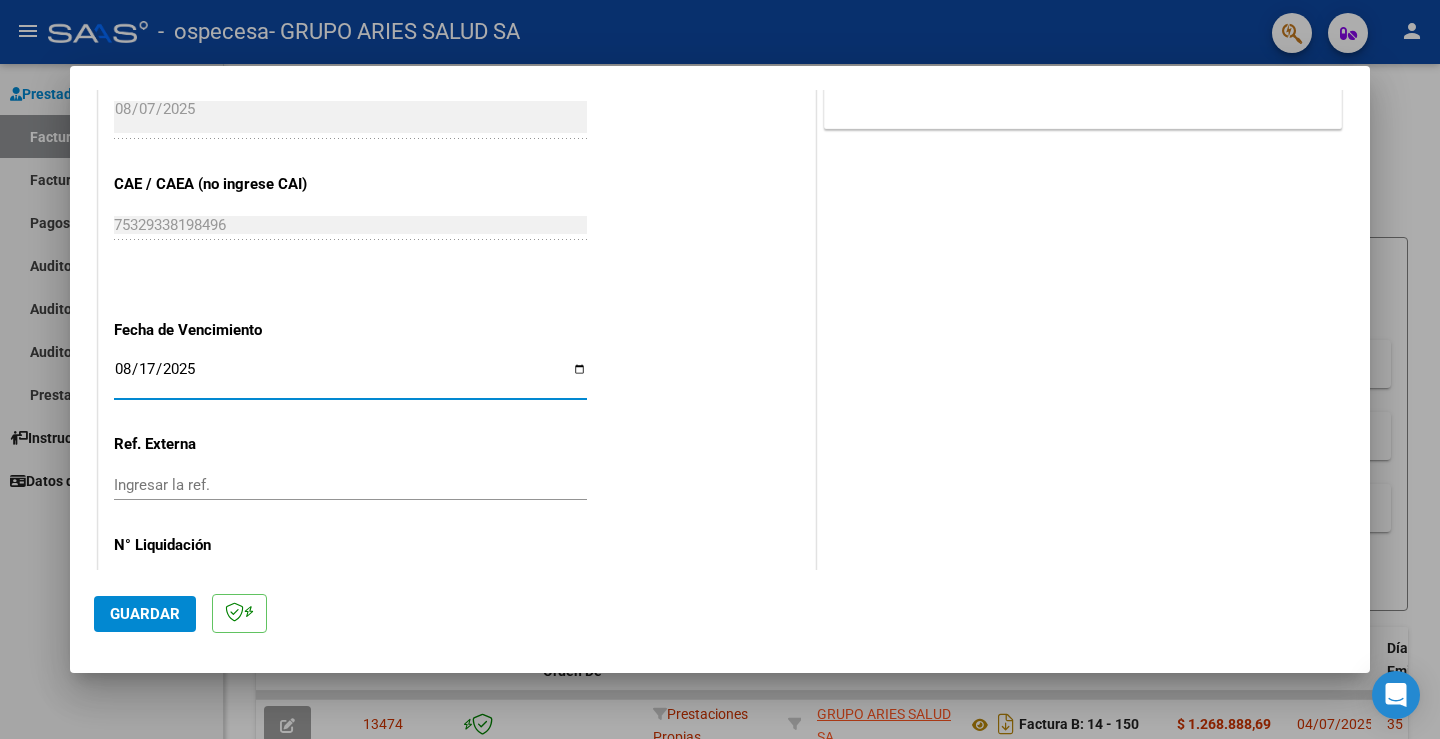 scroll, scrollTop: 1044, scrollLeft: 0, axis: vertical 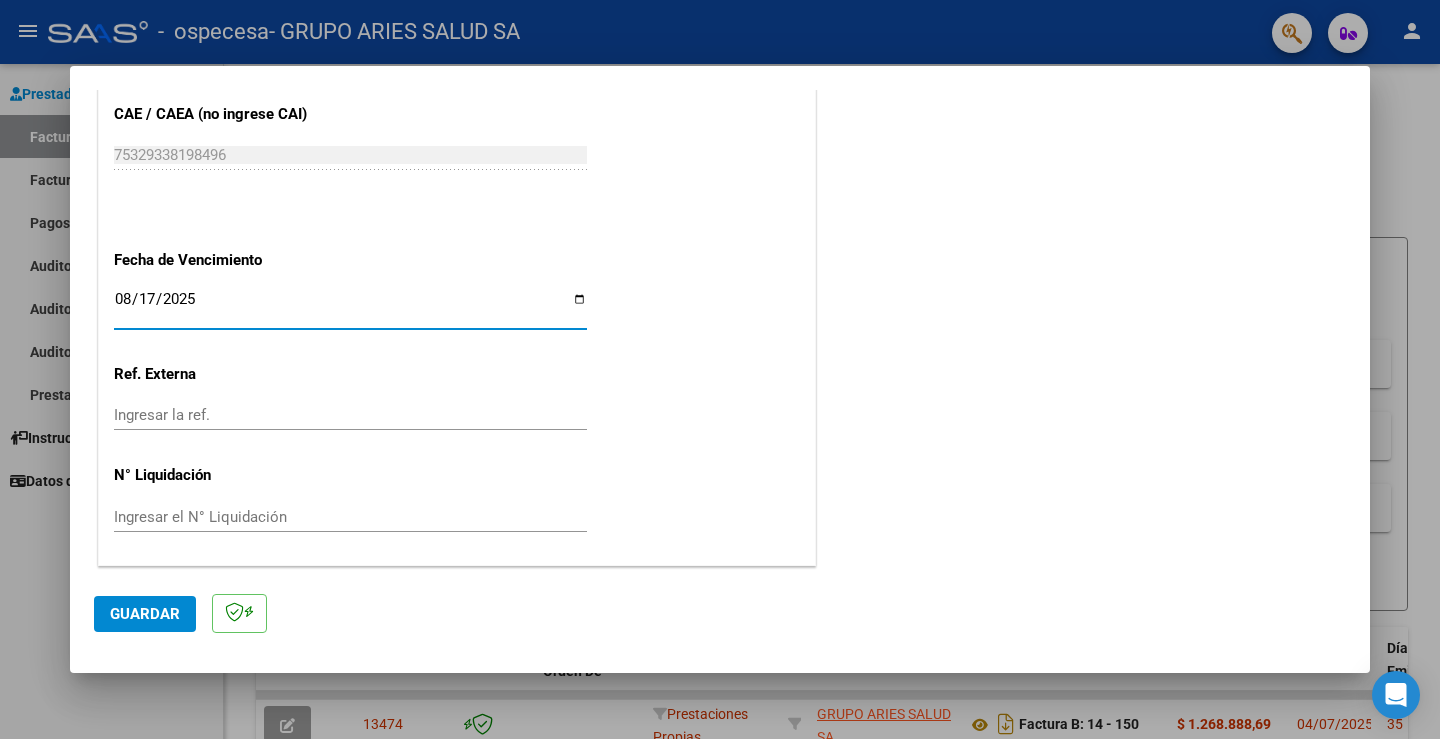 click on "CUIT  *   [CUIT] Ingresar CUIT  ANALISIS PRESTADOR  GRUPO ARIES SALUD SA  ARCA Padrón  Area destinado * Prestaciones Propias Seleccionar Area  Comprobante Tipo * Factura B Seleccionar Tipo Punto de Venta  *   14 Ingresar el Nro.  Número  *   165 Ingresar el Nro.  Monto  *   $ 2.044.527,69 Ingresar el monto  Fecha del Cpbt.  *   [DATE] Ingresar la fecha  CAE / CAEA (no ingrese CAI)    75329338198496 Ingresar el CAE o CAEA (no ingrese CAI)  Fecha de Vencimiento    [DATE] Ingresar la fecha  Ref. Externa    Ingresar la ref.  N° Liquidación    Ingresar el N° Liquidación" at bounding box center (457, -86) 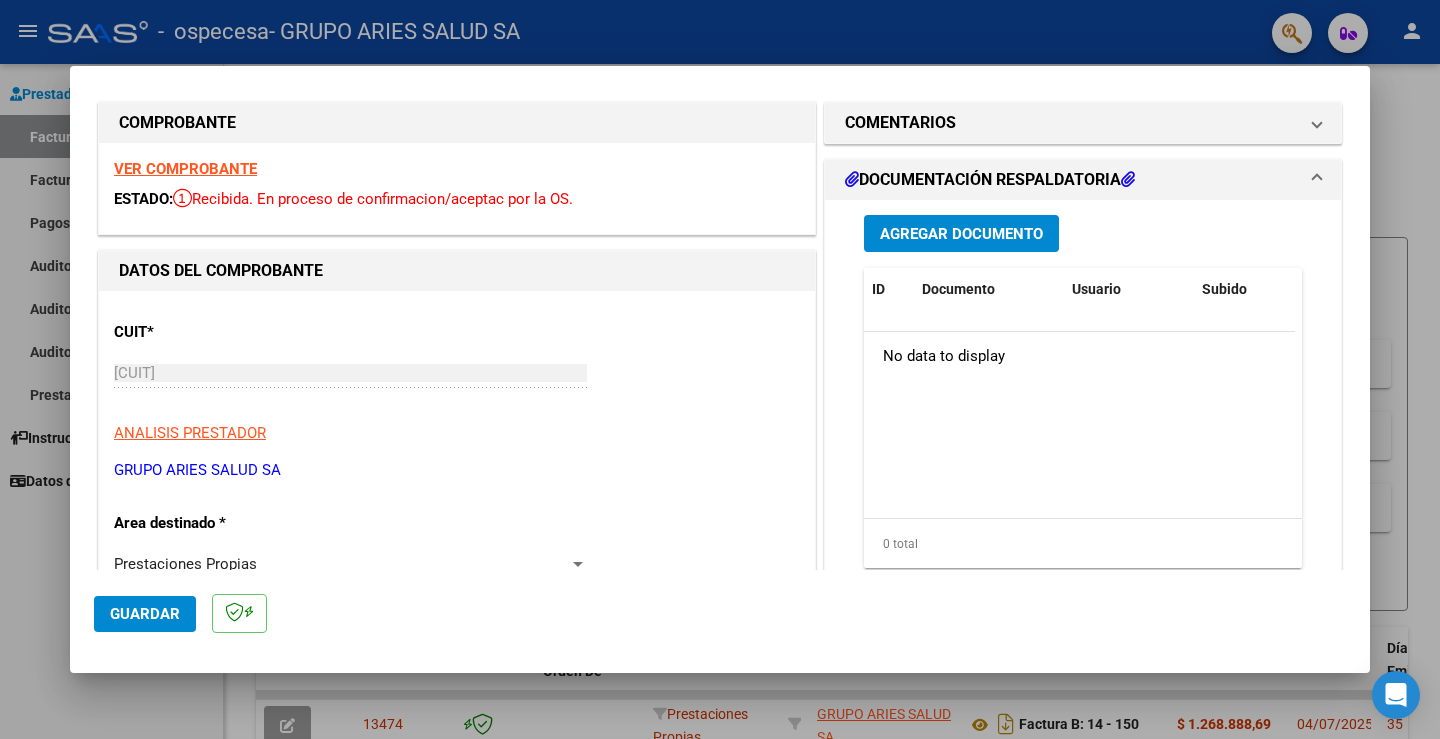 scroll, scrollTop: 0, scrollLeft: 0, axis: both 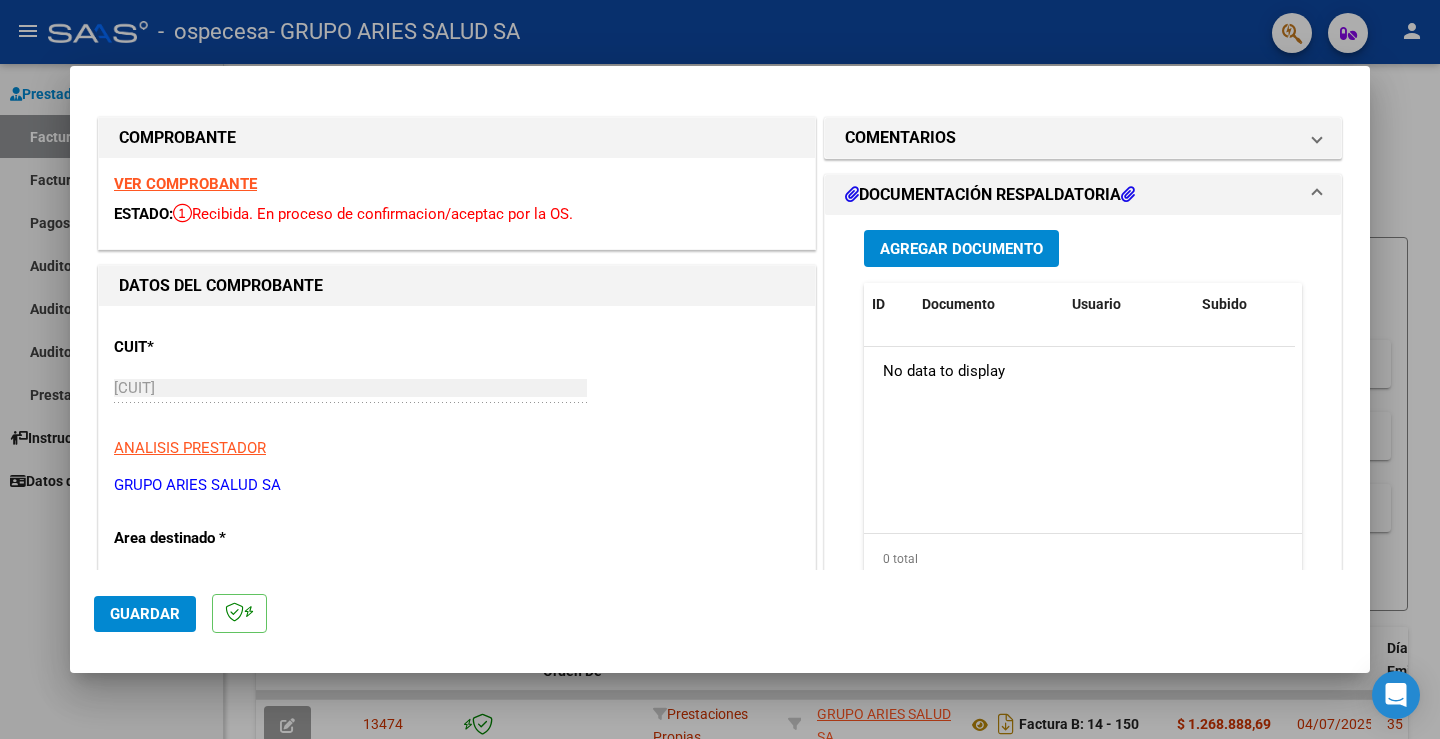 click on "Agregar Documento" at bounding box center (961, 249) 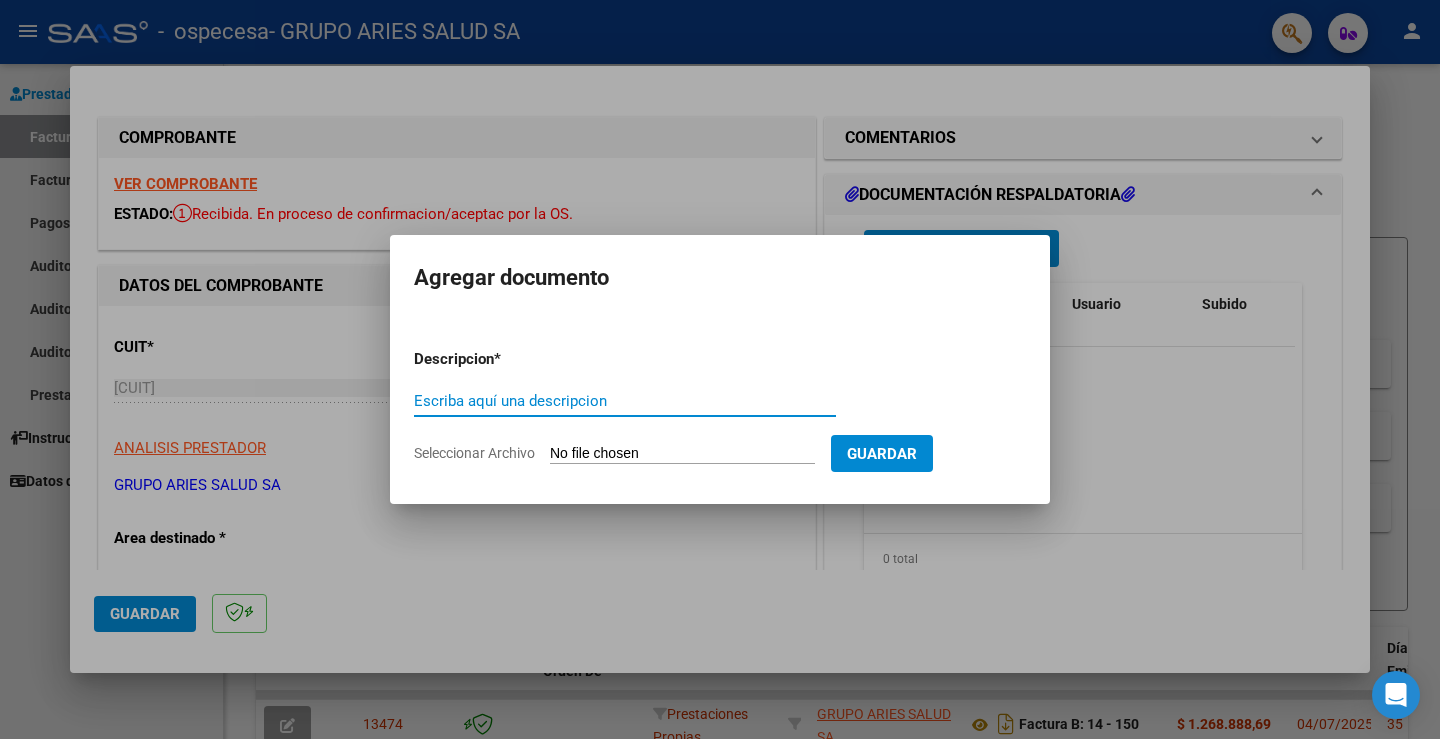 click on "Escriba aquí una descripcion" at bounding box center (625, 401) 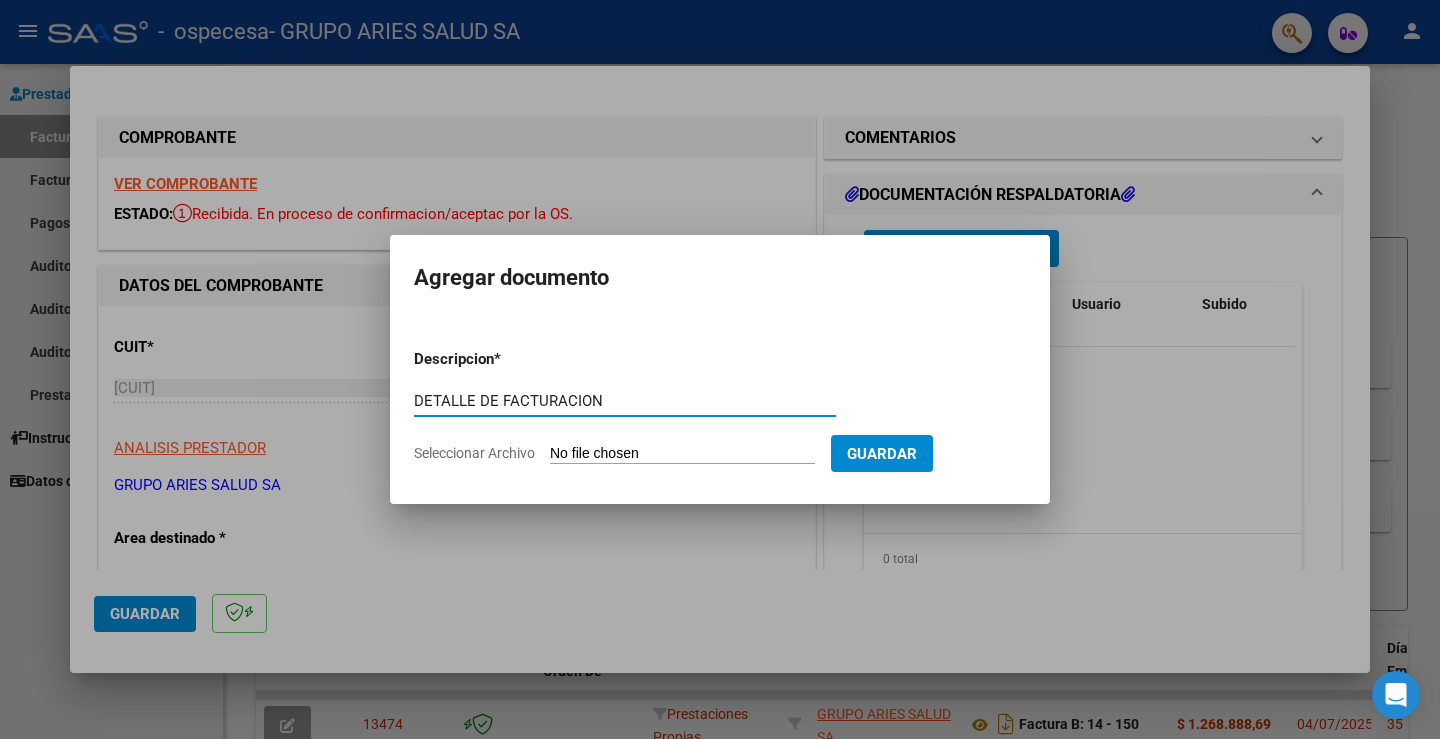 type on "DETALLE DE FACTURACION" 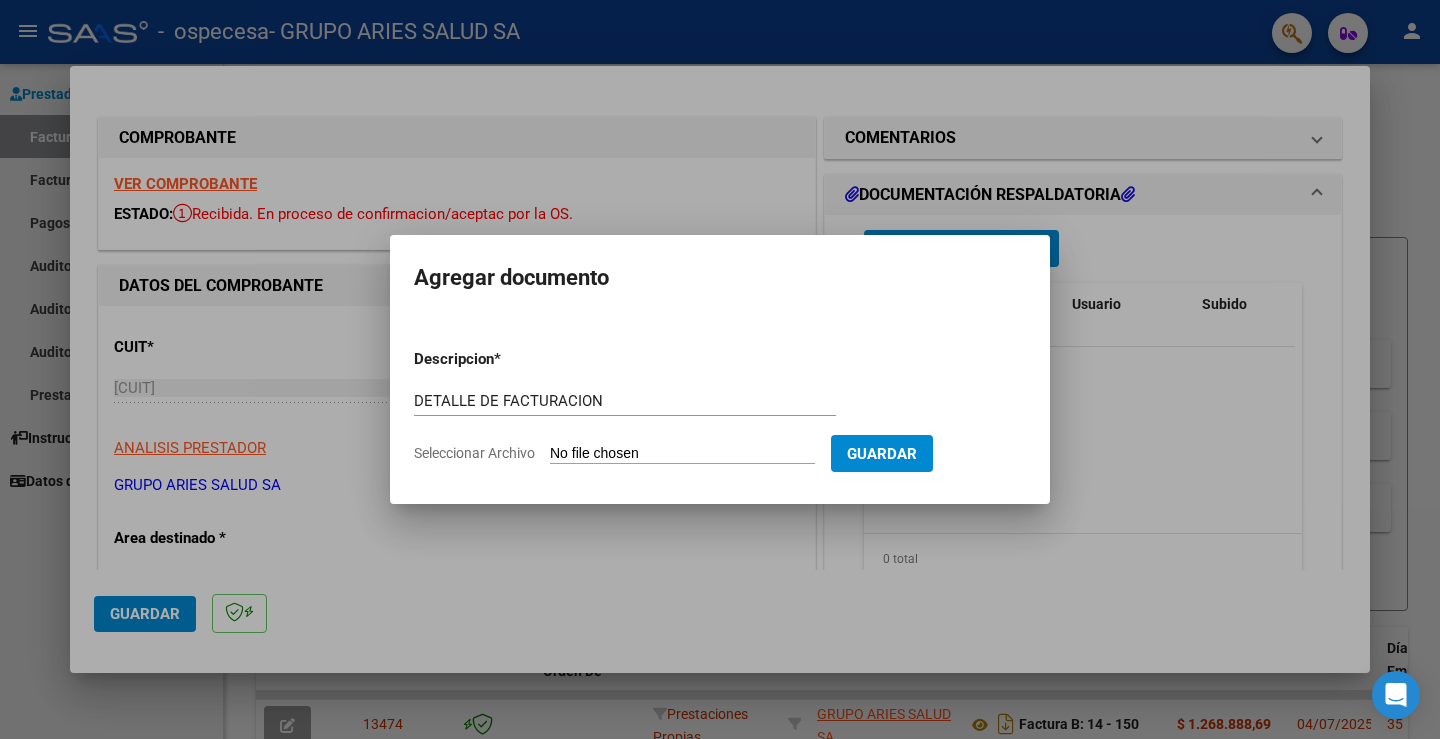 click on "Seleccionar Archivo" at bounding box center [682, 454] 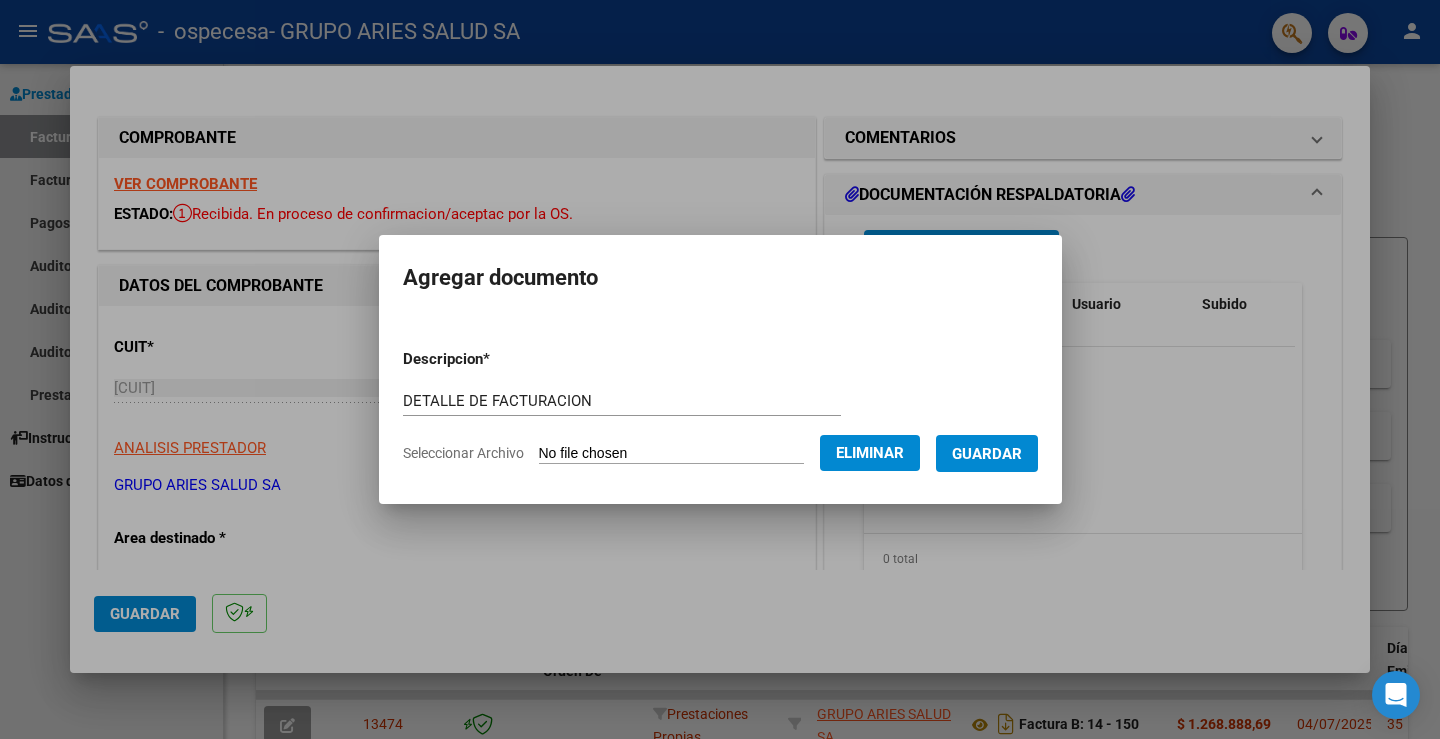 click on "Guardar" at bounding box center [987, 454] 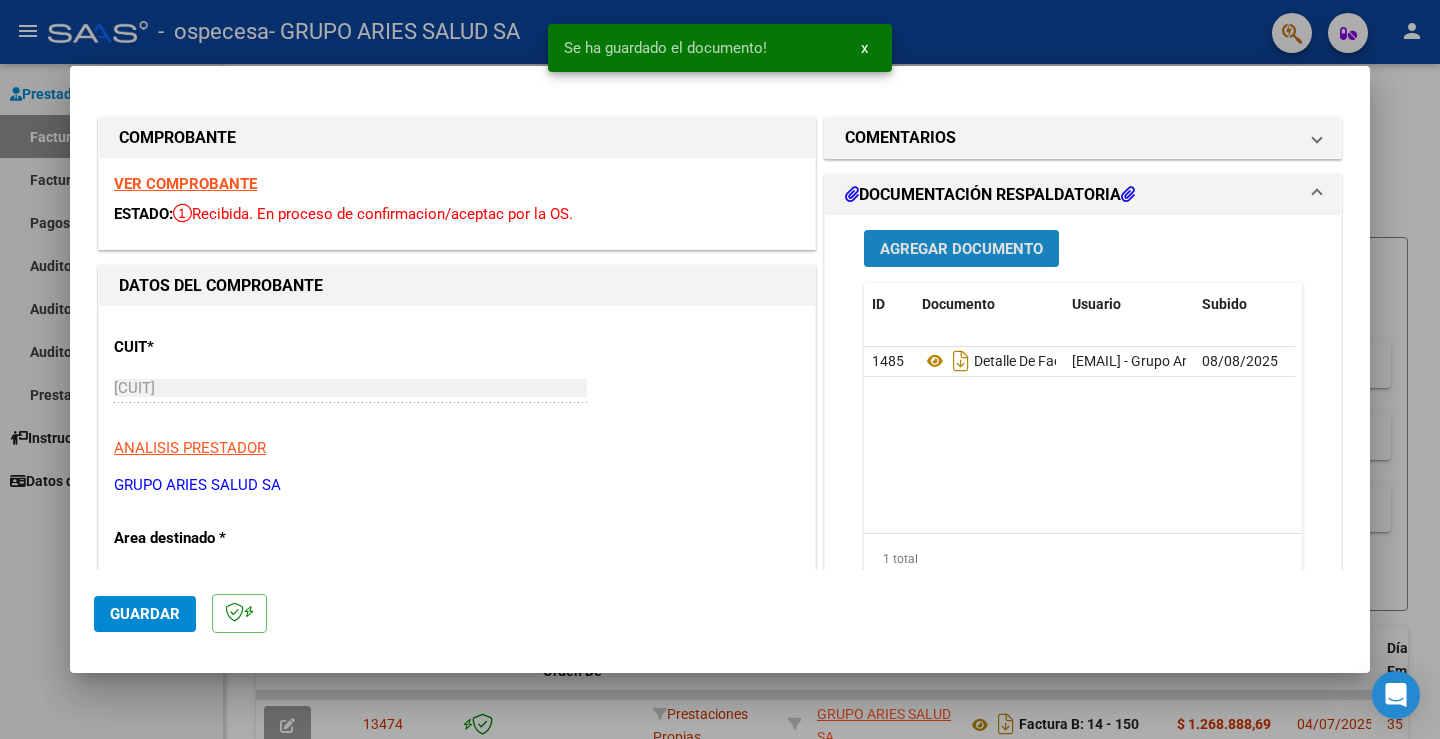 click on "Agregar Documento" at bounding box center [961, 248] 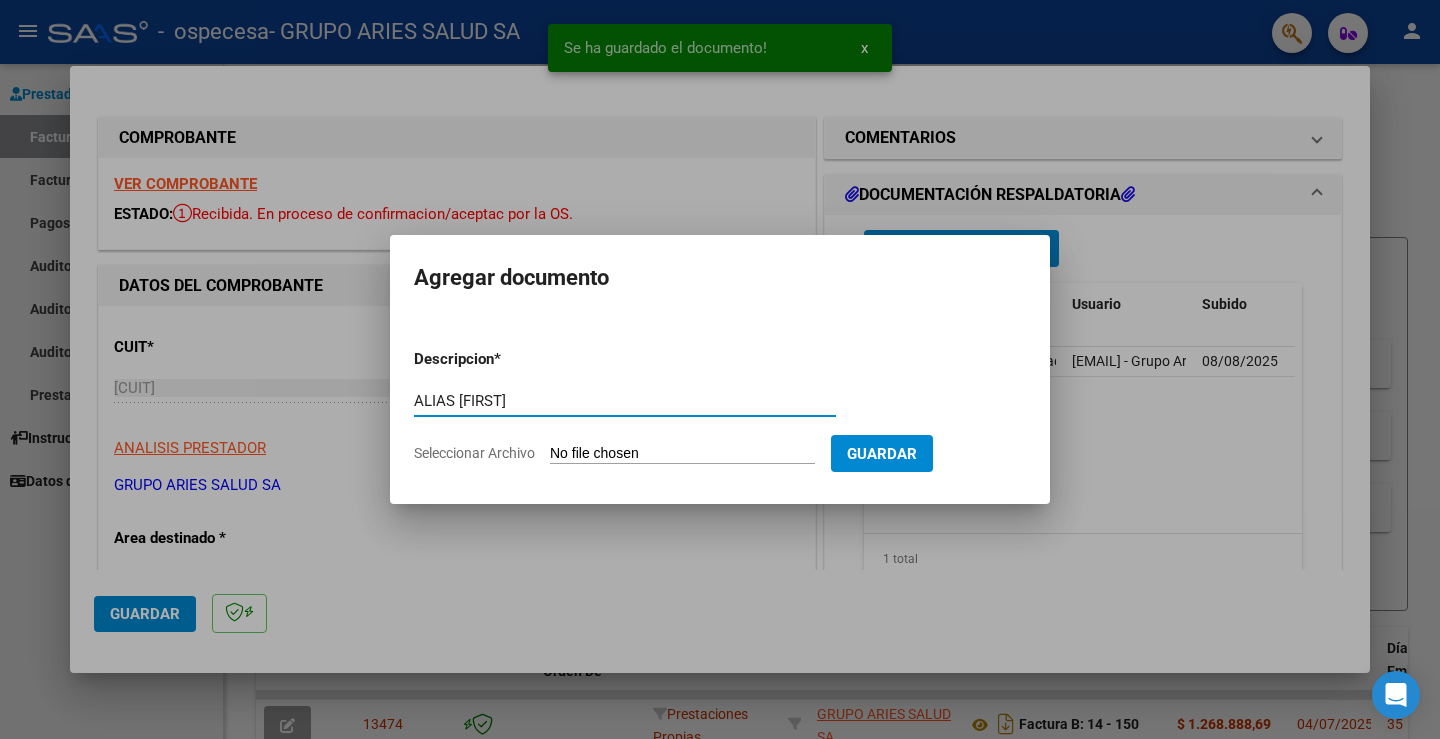 type on "ALIAS [FIRST]" 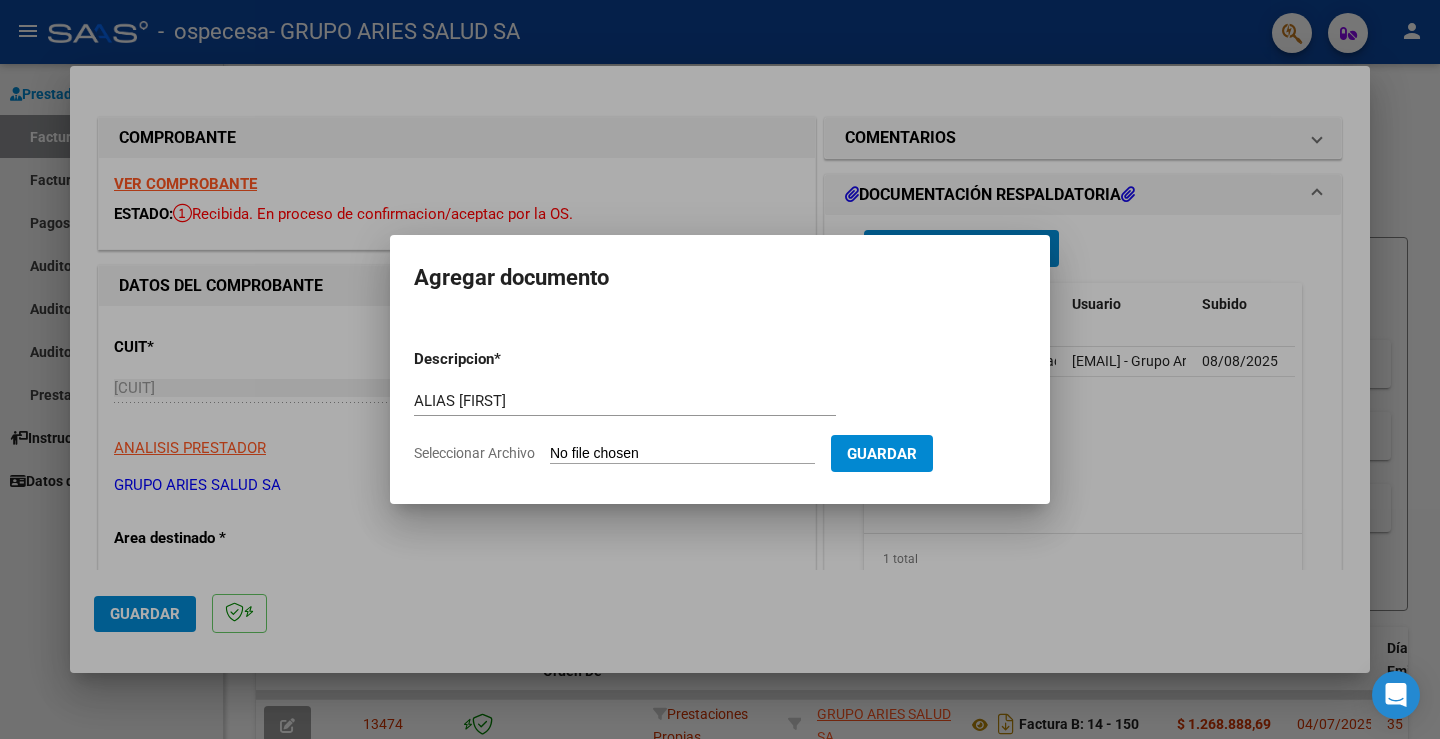 click on "Seleccionar Archivo" at bounding box center (682, 454) 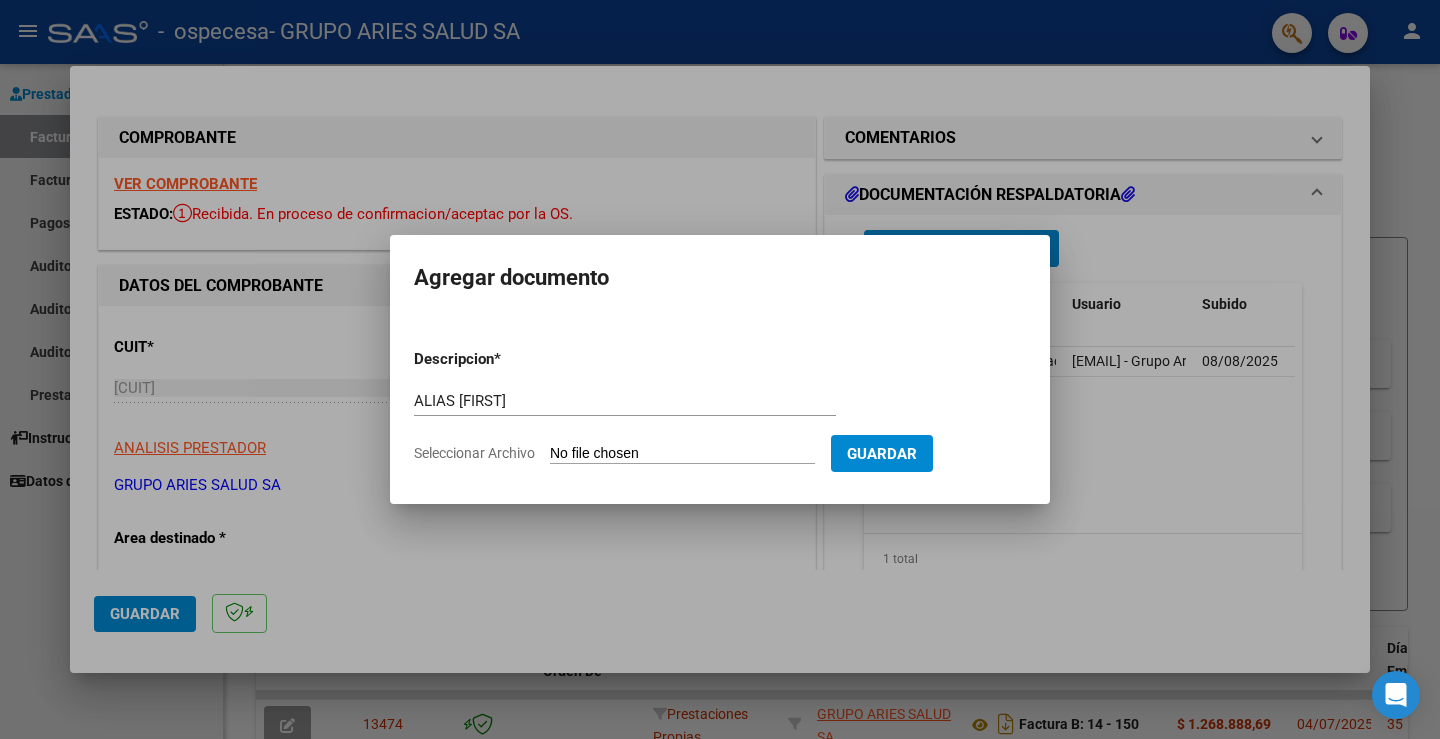 type on "C:\fakepath\ALIAS INES - JUL 25.pdf" 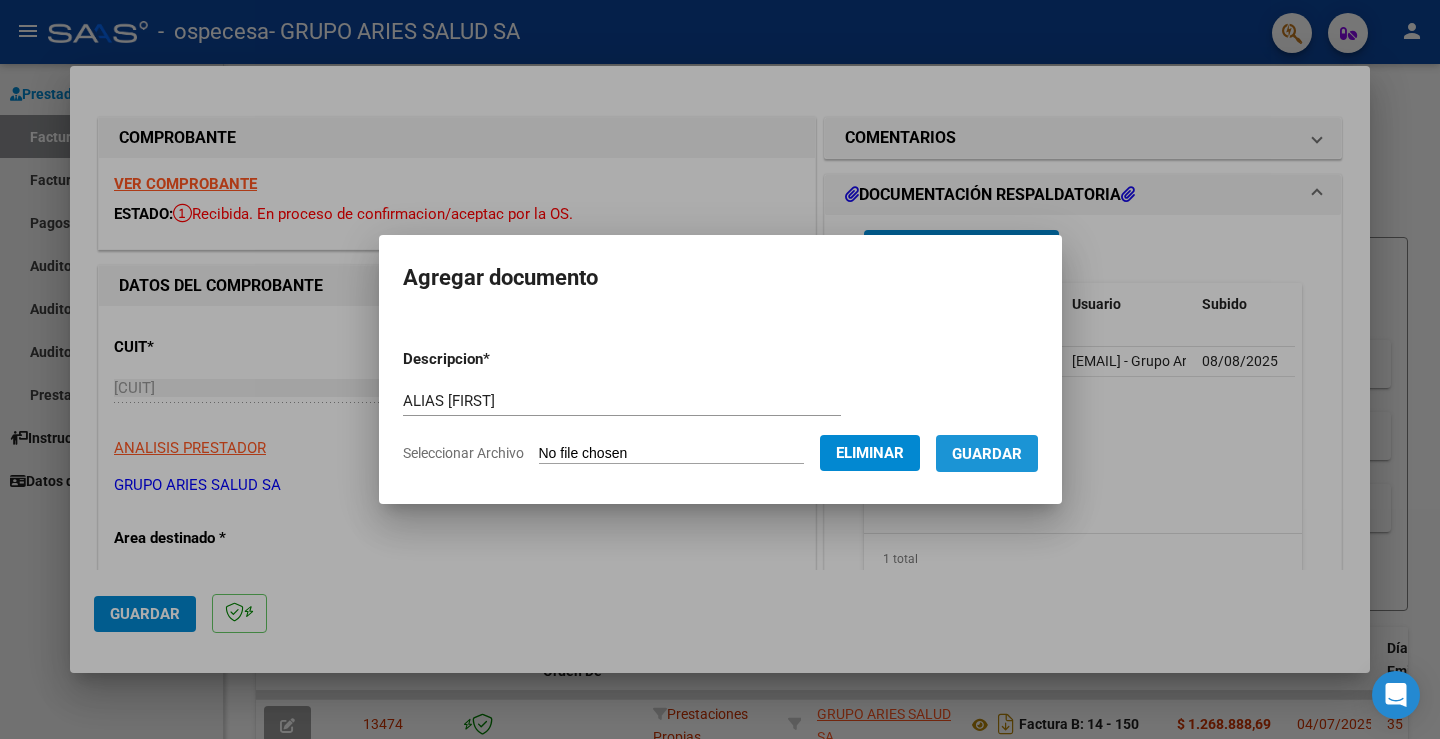 click on "Guardar" at bounding box center [987, 454] 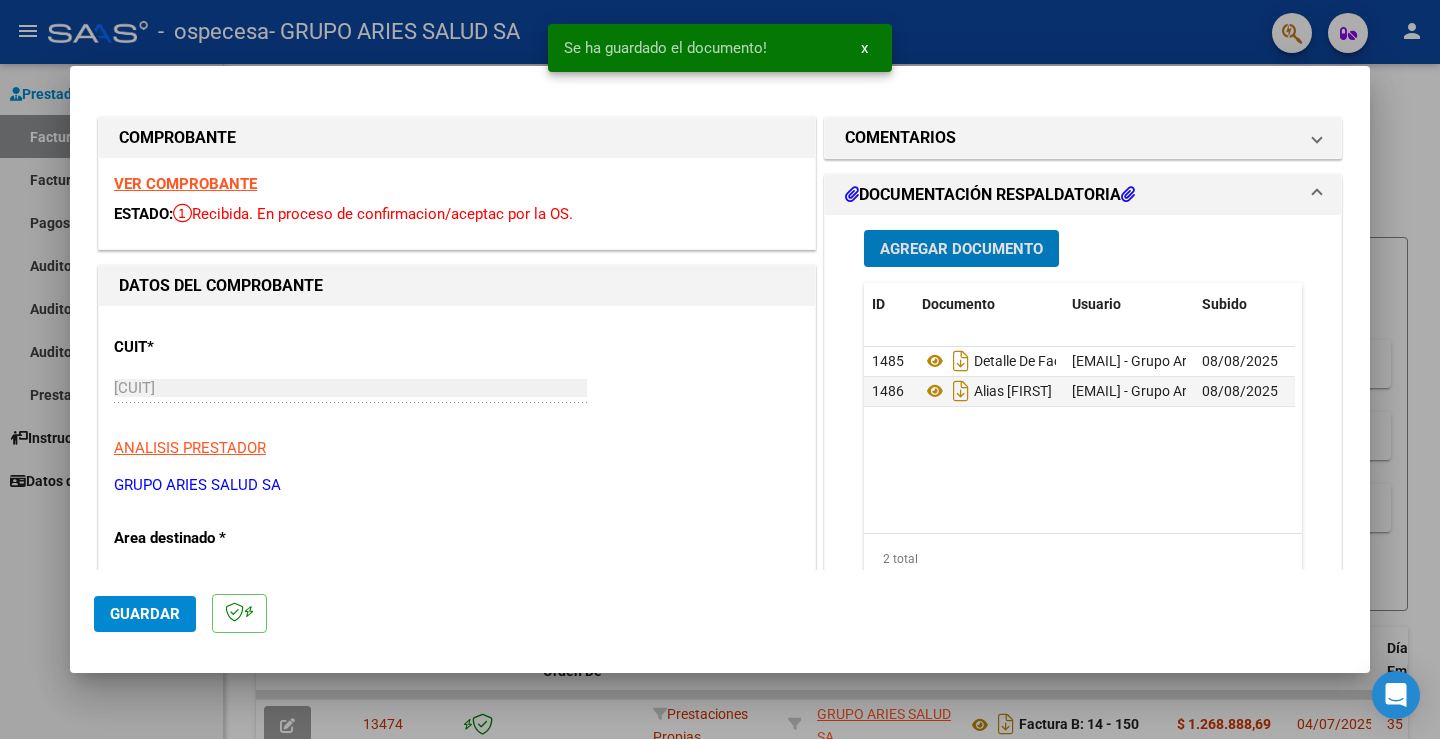 click on "Agregar Documento" at bounding box center (961, 249) 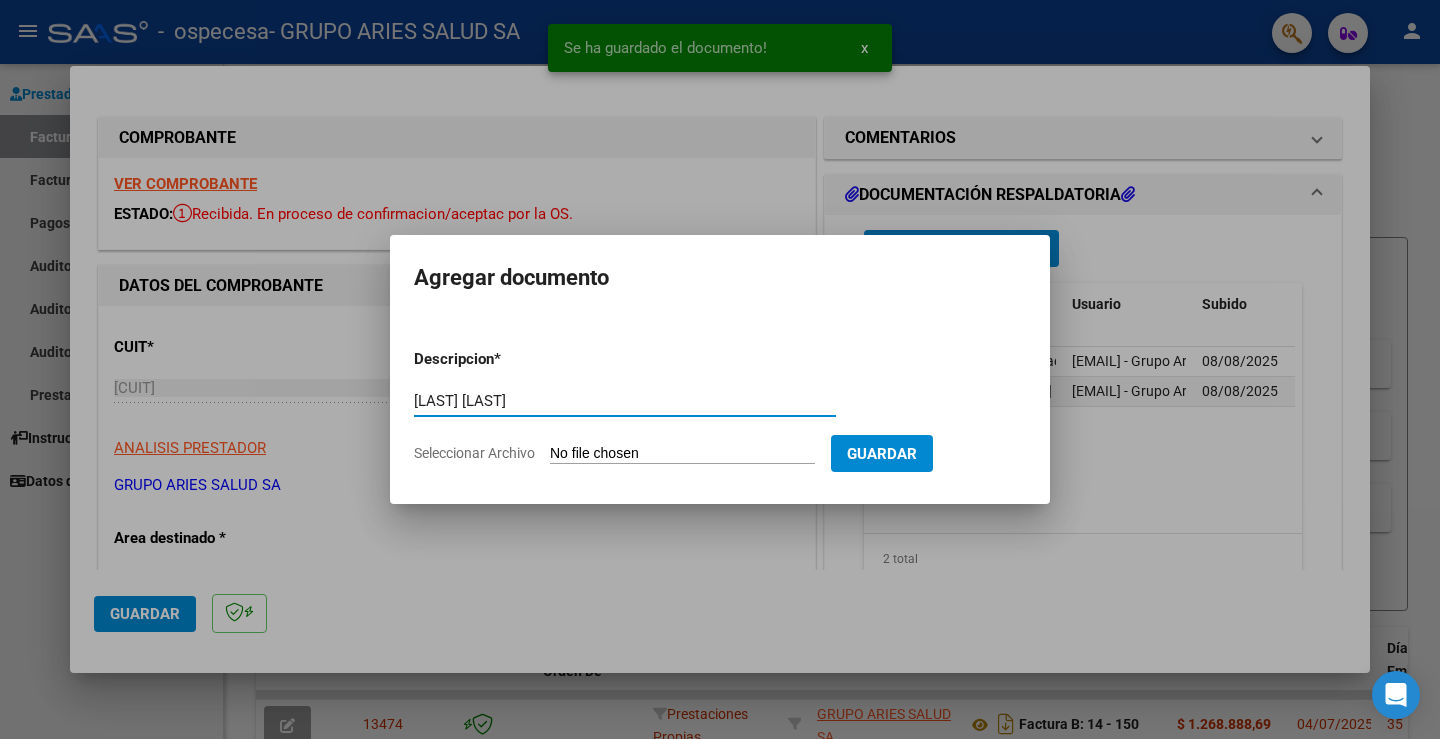type on "[LAST] [LAST]" 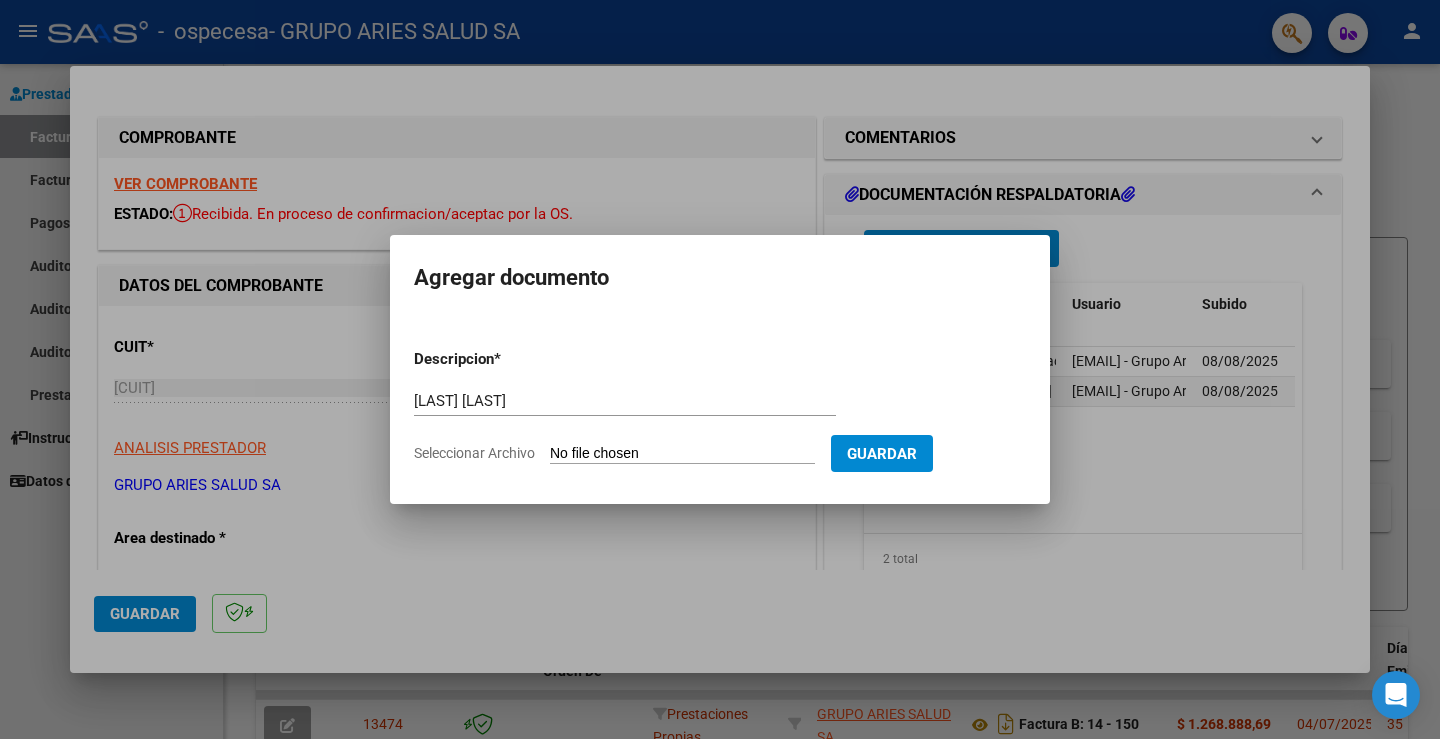 type on "C:\fakepath\CENTURION HECTOR - JUL 25.pdf" 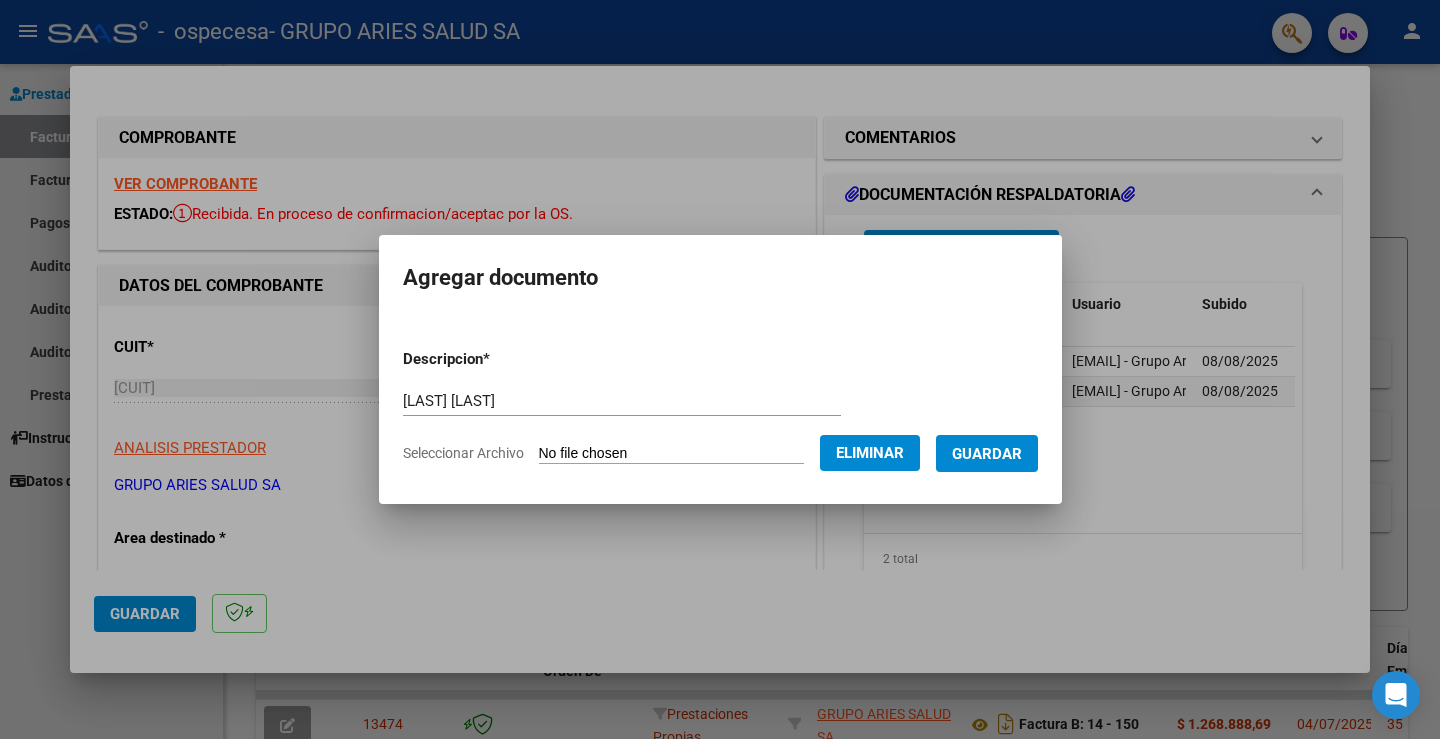 click on "Guardar" at bounding box center [987, 454] 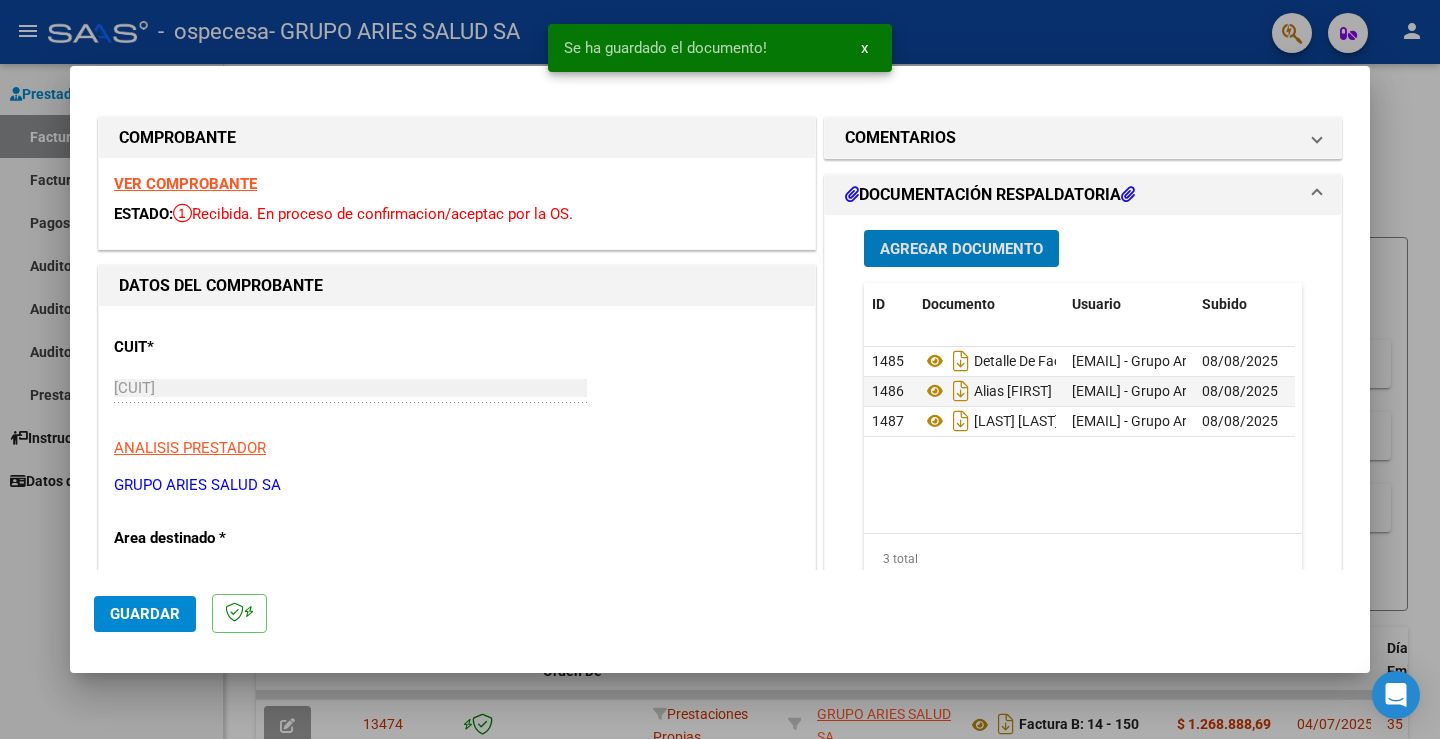 type 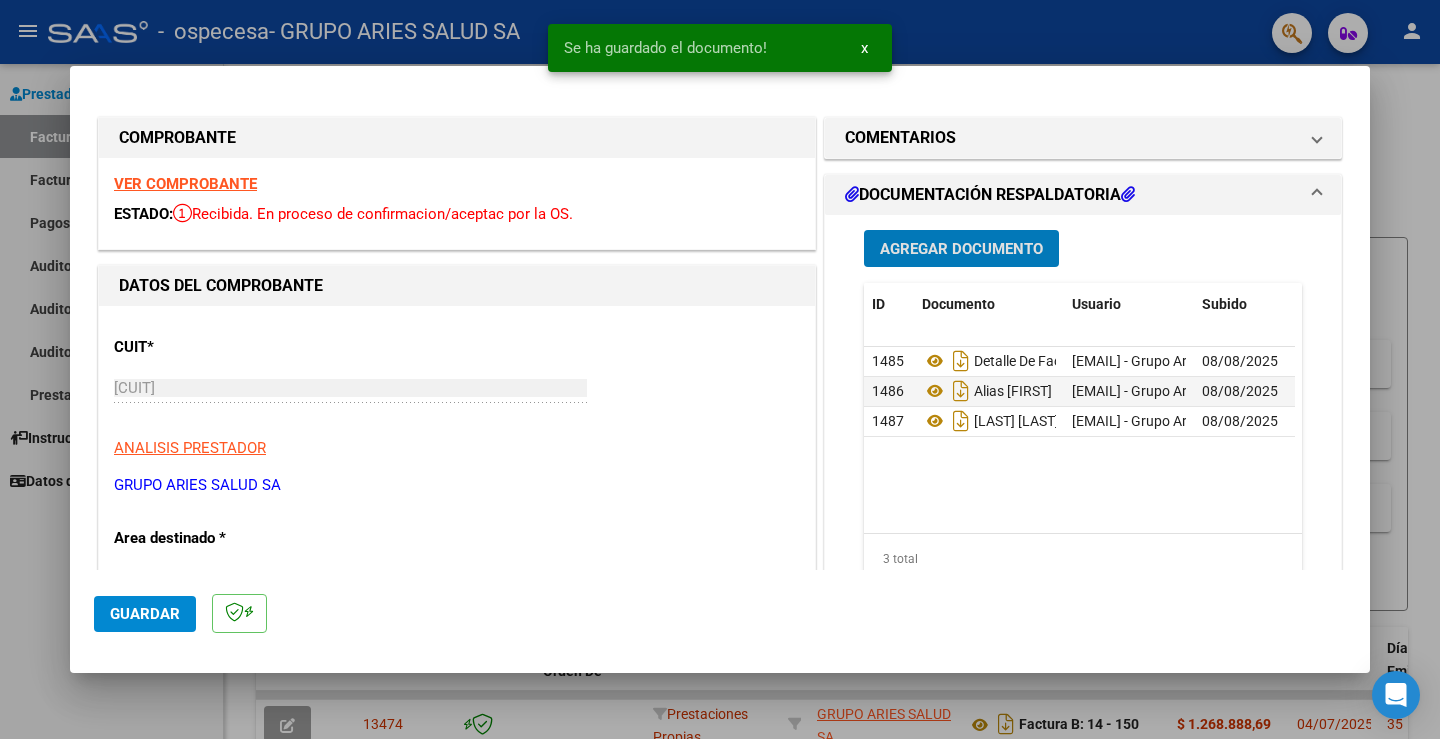 click on "Agregar Documento" at bounding box center (961, 248) 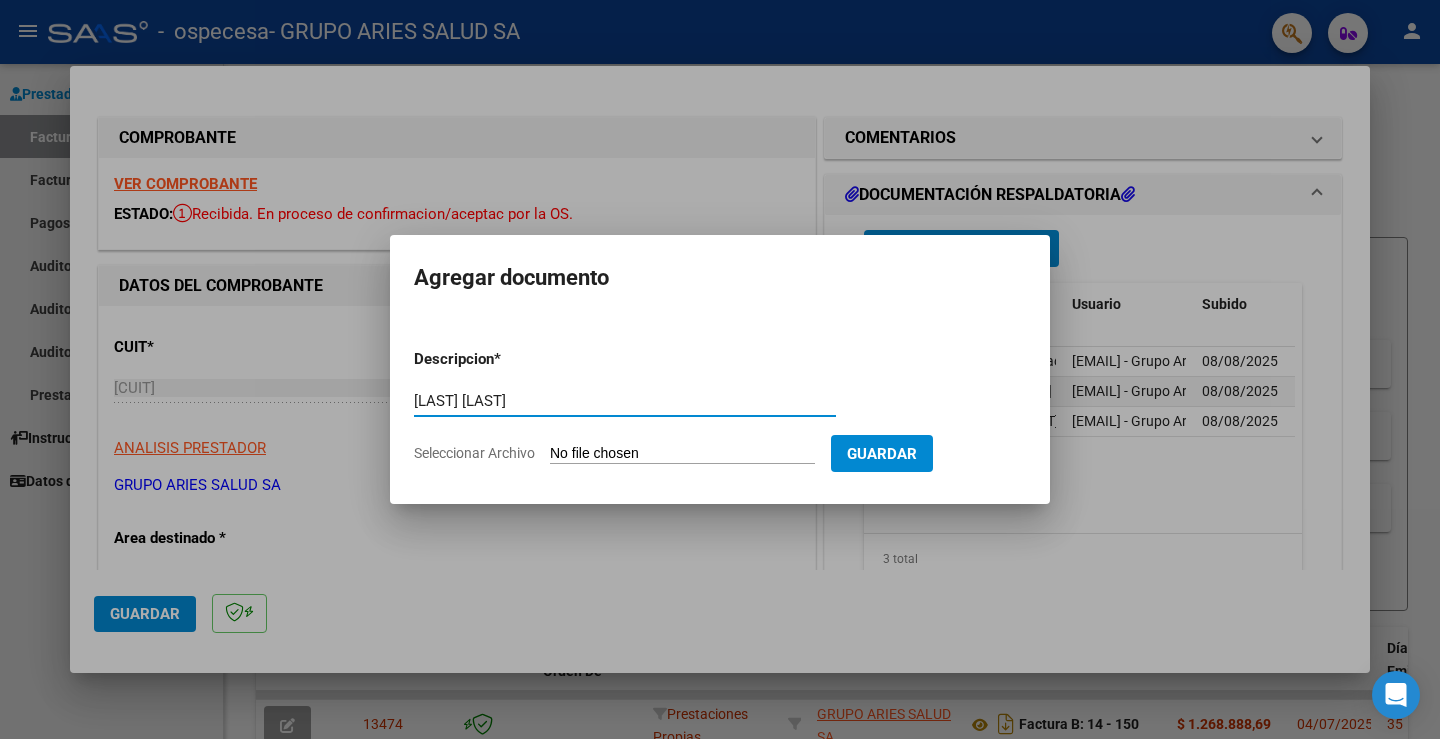 type on "[LAST] [LAST]" 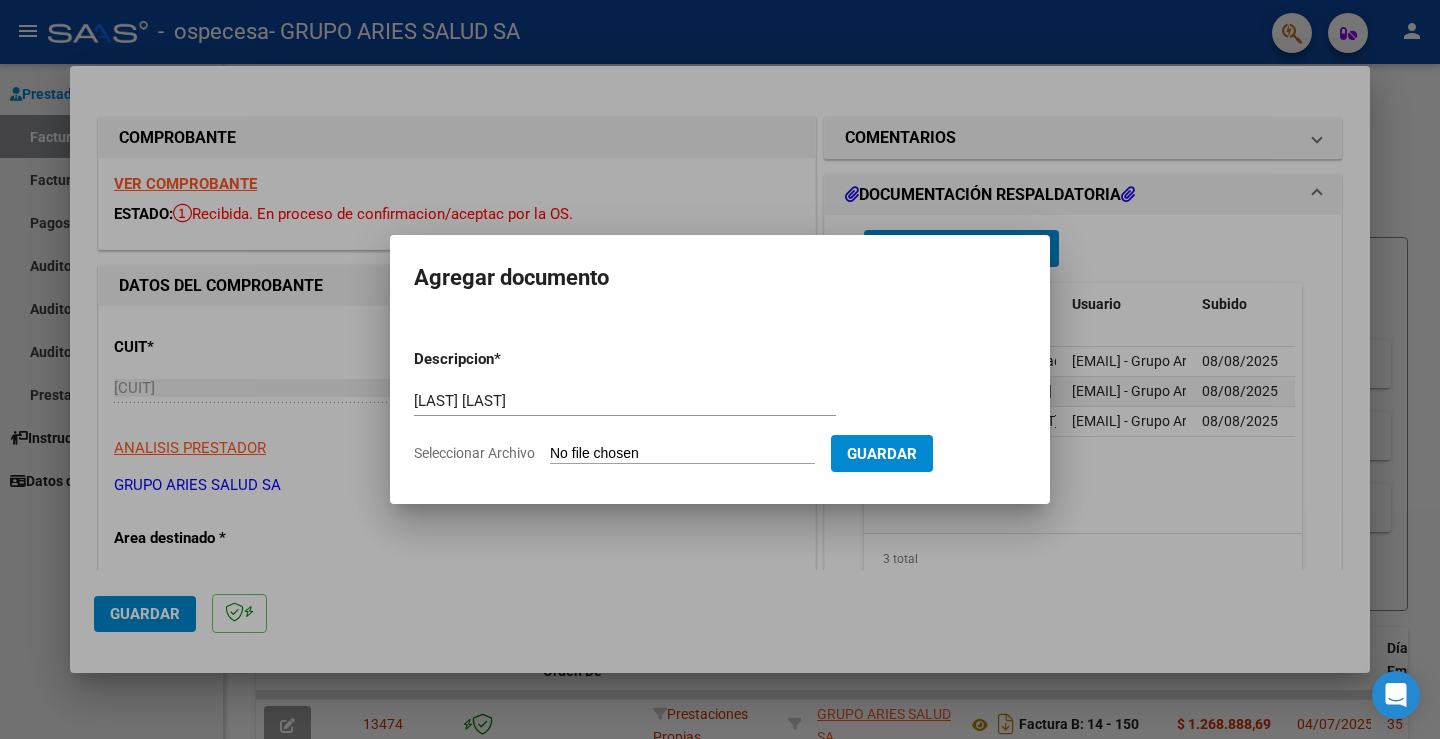 type on "C:\fakepath\MOYANO JULIETA - JUL 25.pdf" 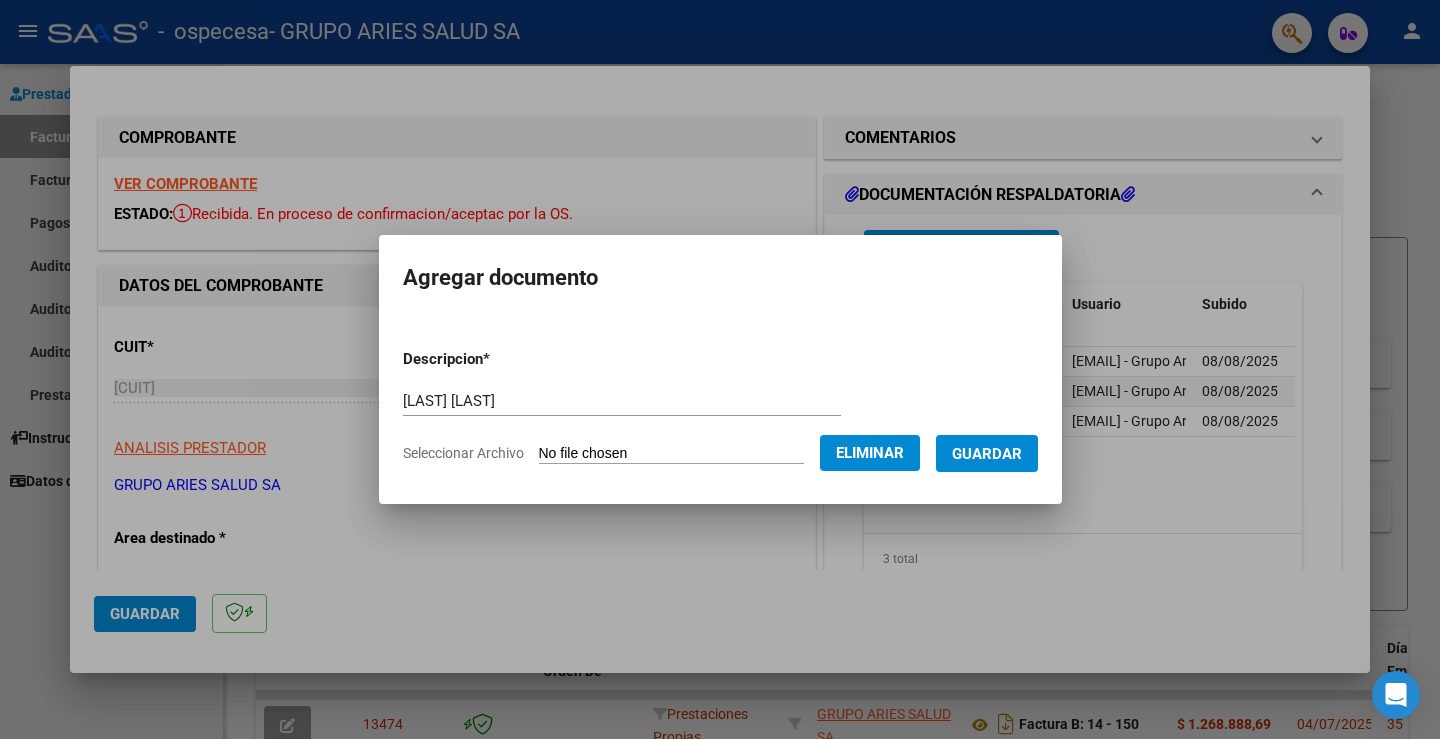 click on "Guardar" at bounding box center (987, 454) 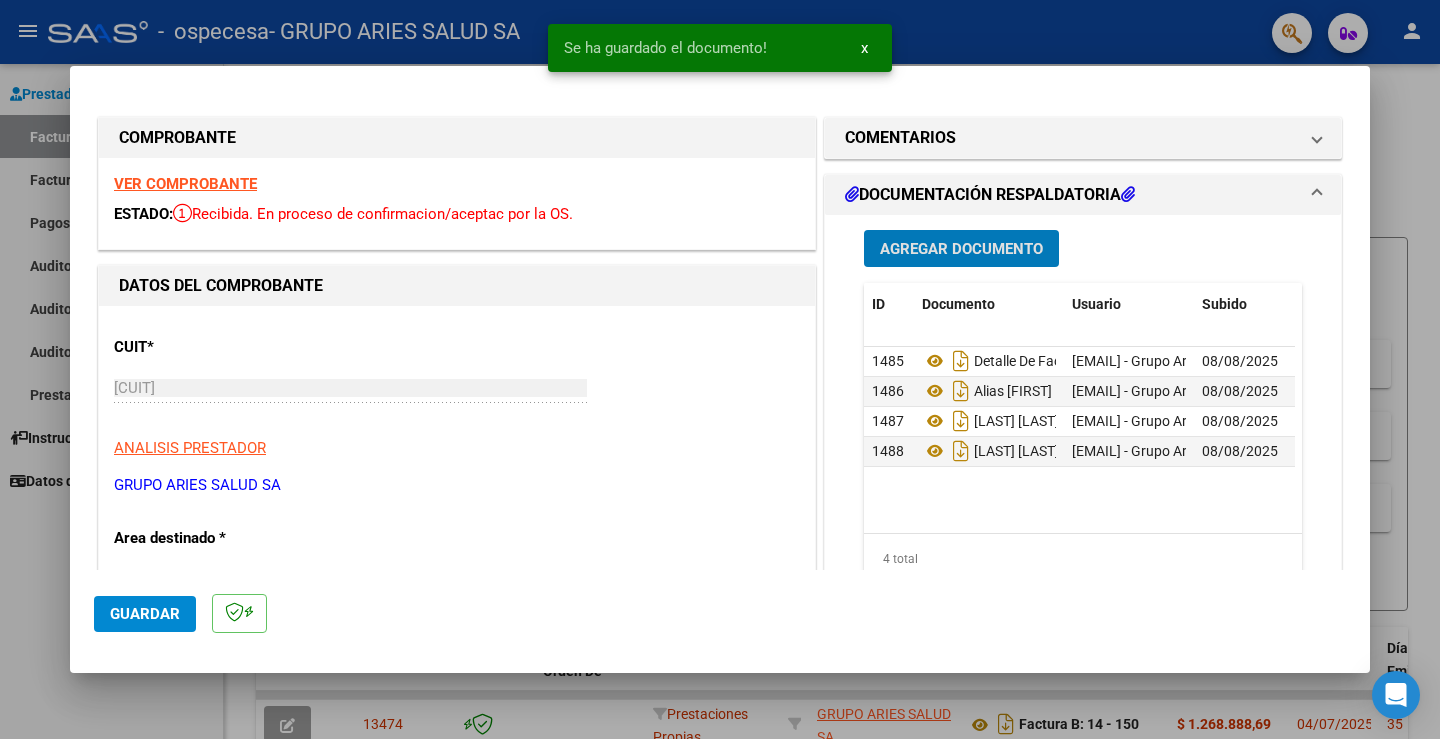 click on "Agregar Documento" at bounding box center (961, 248) 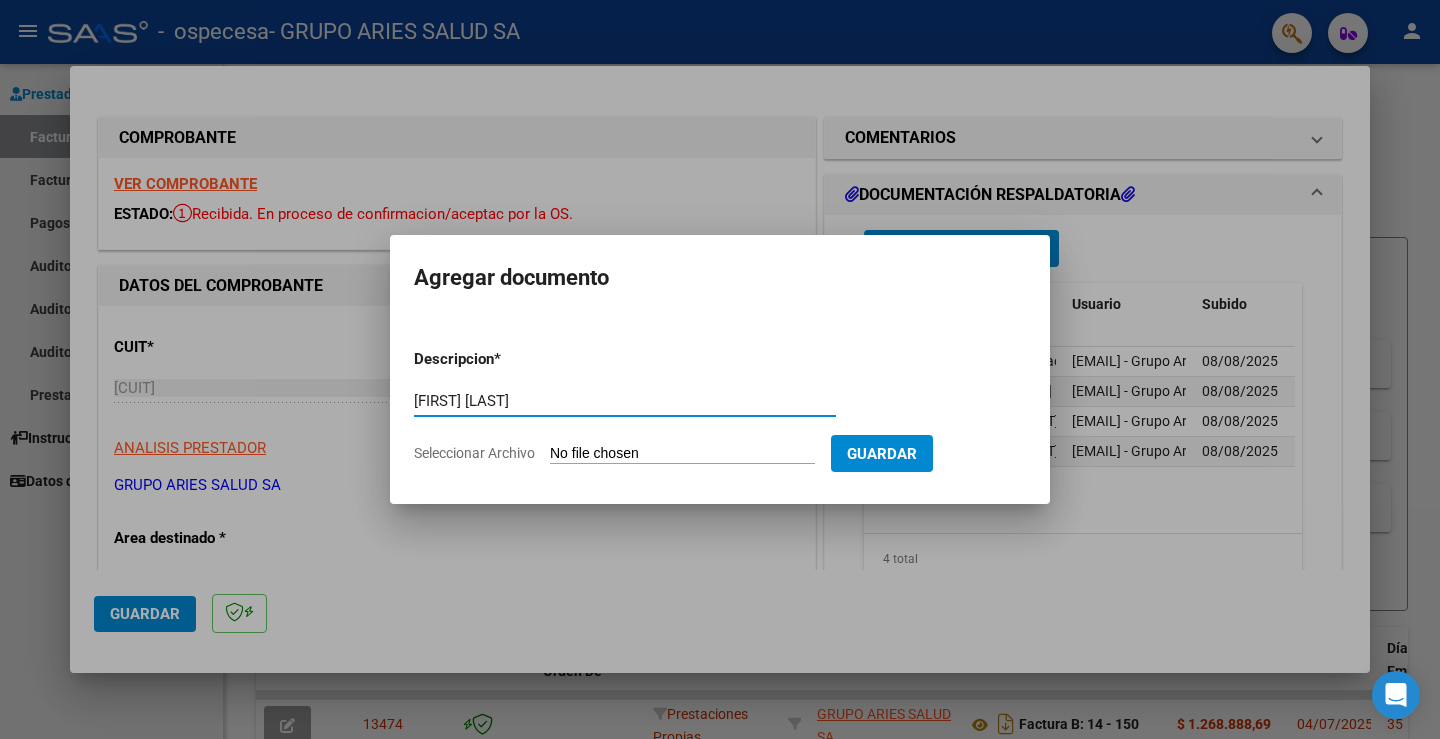 type on "[FIRST] [LAST]" 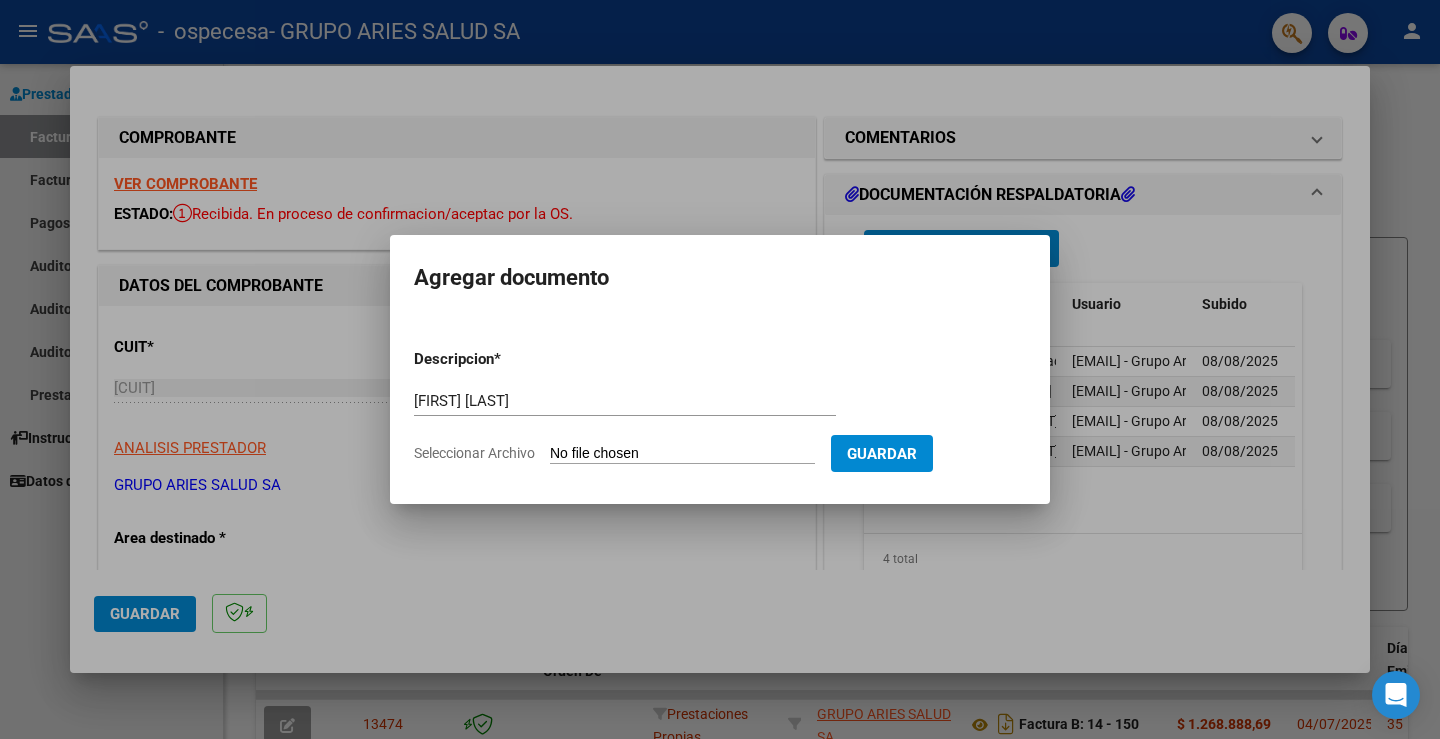 click on "Seleccionar Archivo" at bounding box center (682, 454) 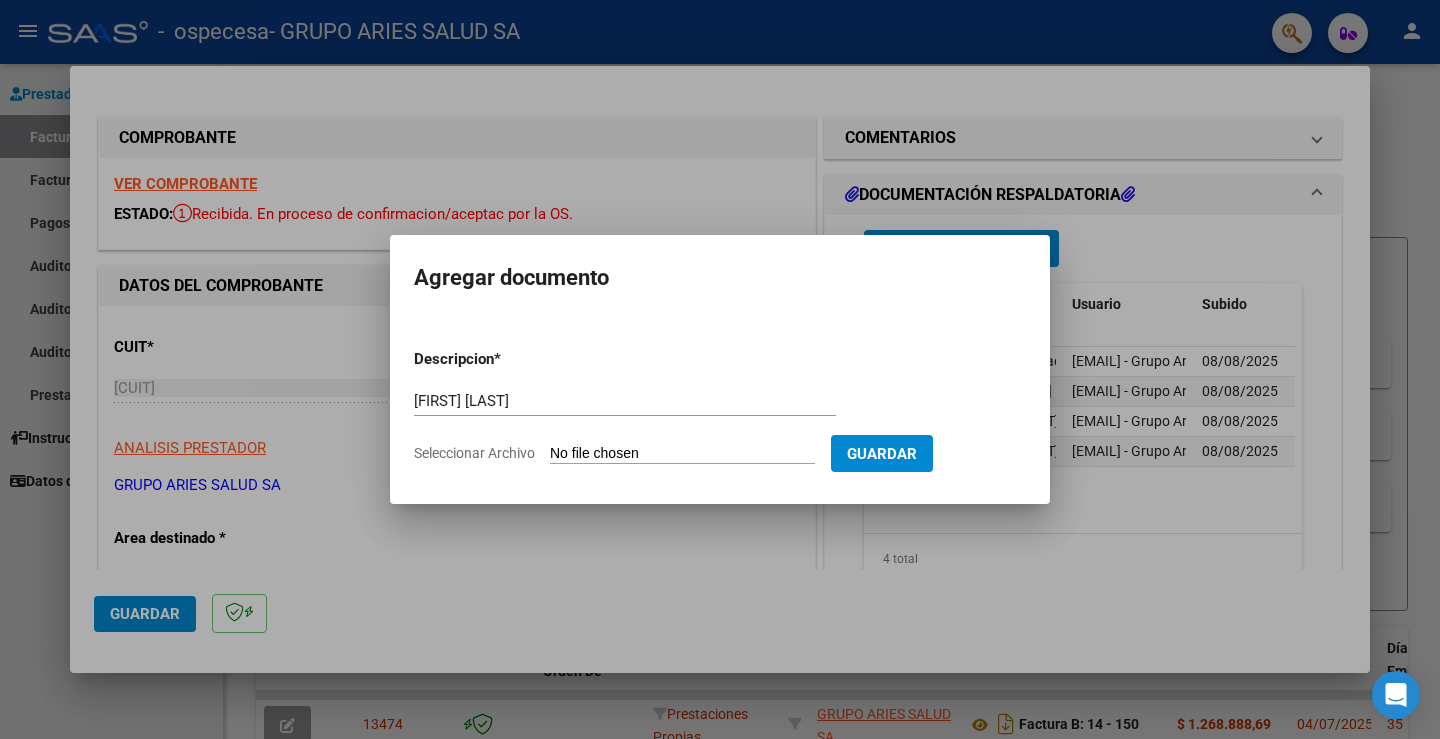 type on "C:\fakepath\PARDO MARIA DEL CARMEN - JUL 25.pdf" 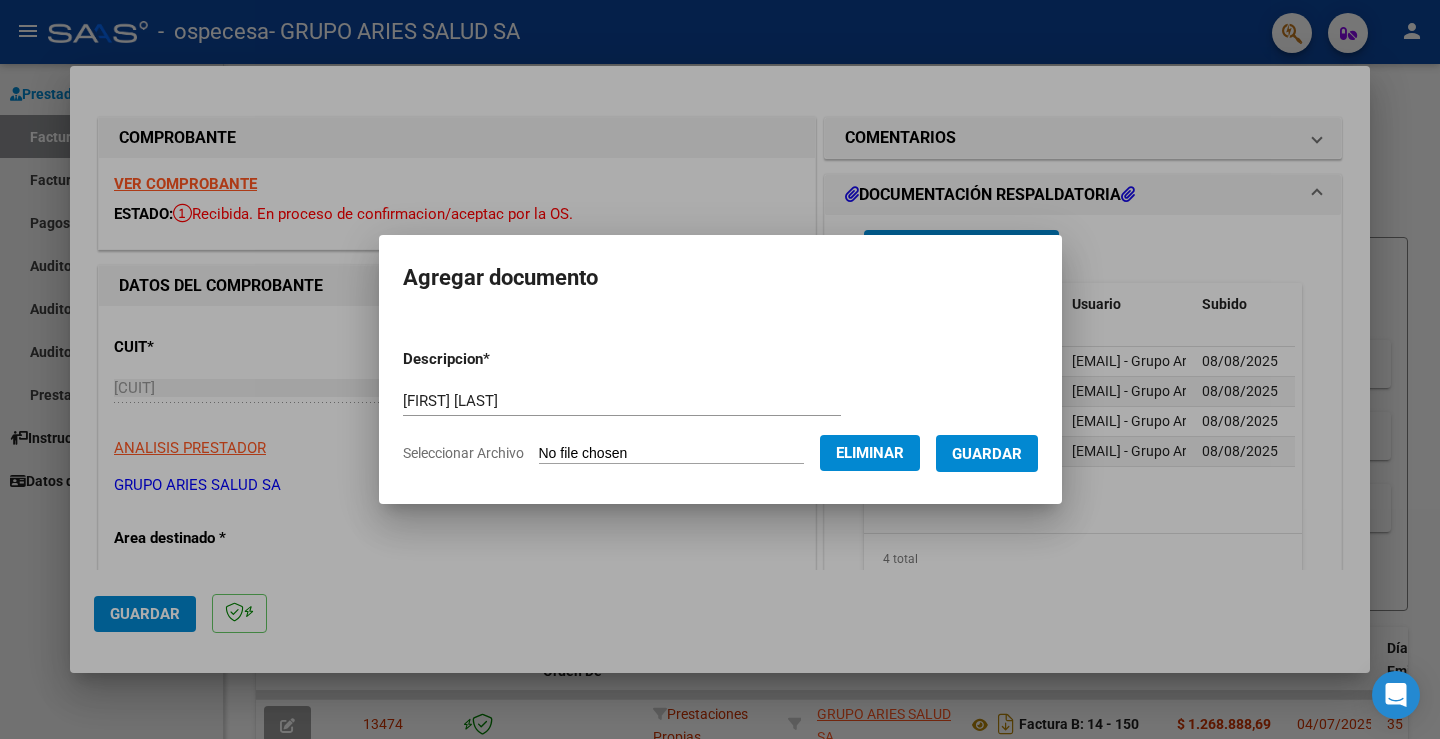 click on "Guardar" at bounding box center [987, 454] 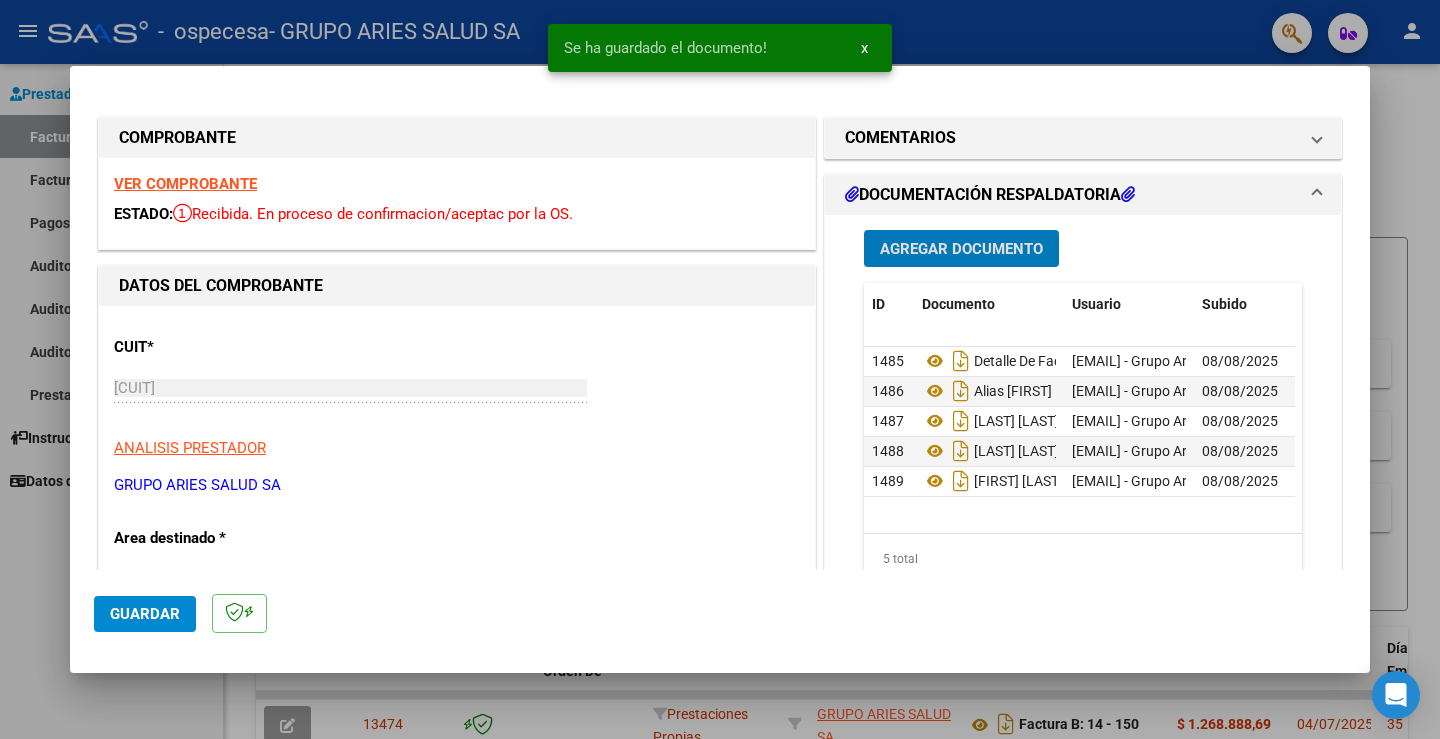 click on "Agregar Documento" at bounding box center [961, 249] 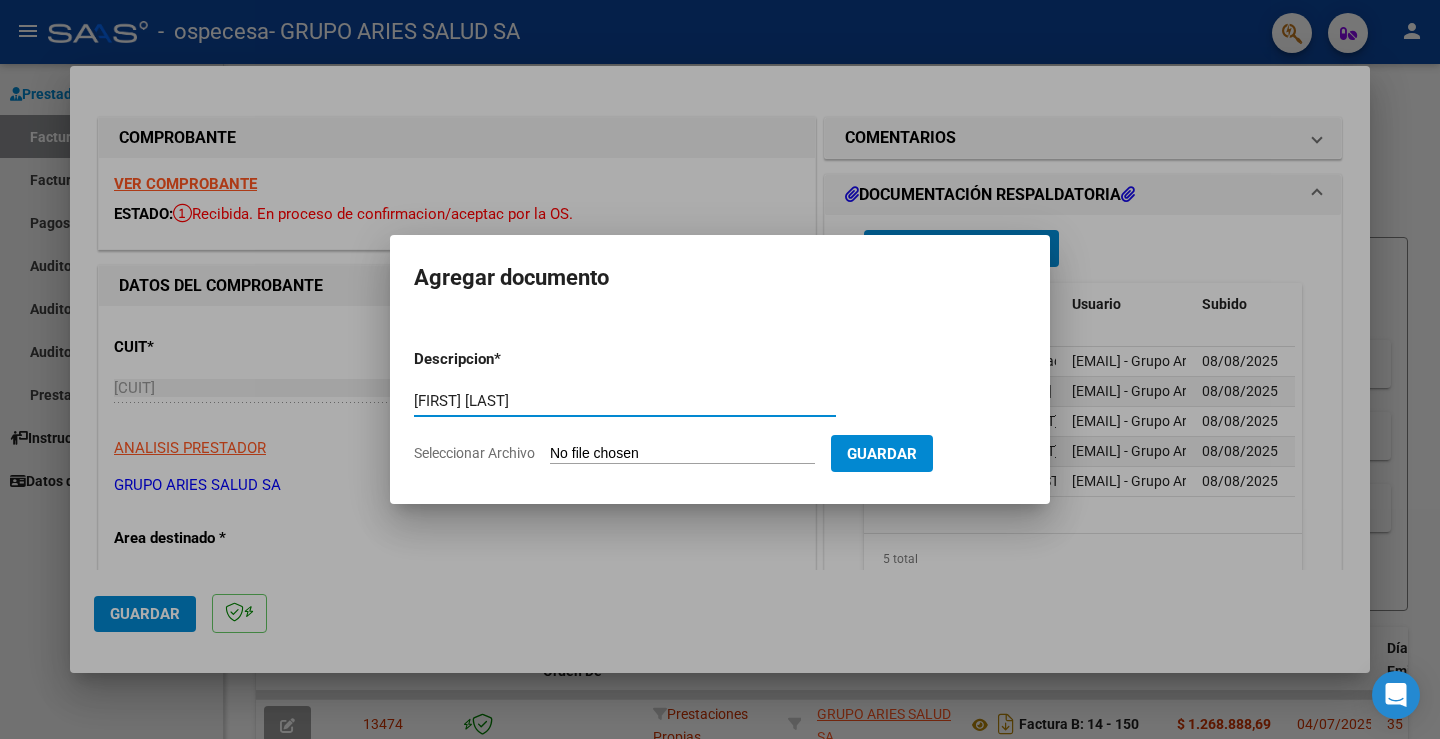 type on "[FIRST] [LAST]" 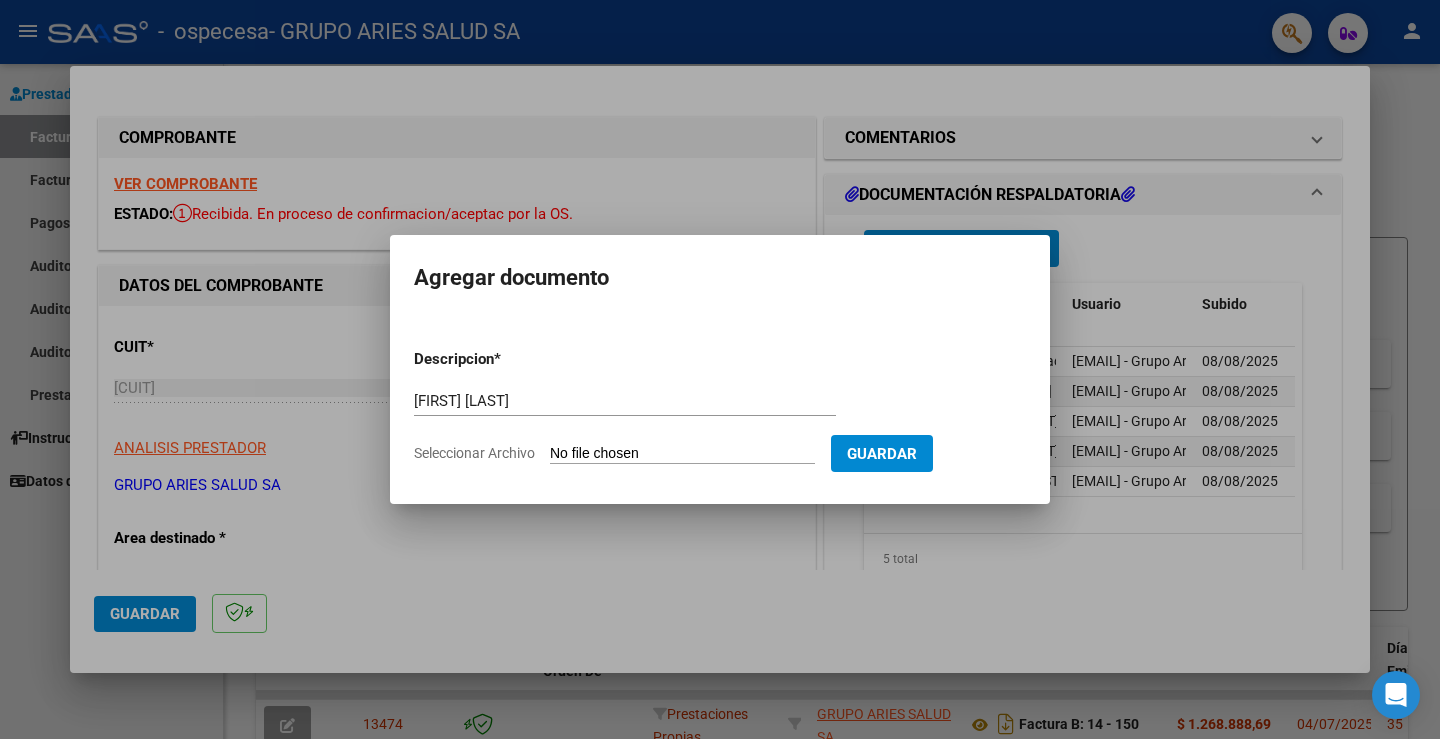 click on "Seleccionar Archivo" at bounding box center [682, 454] 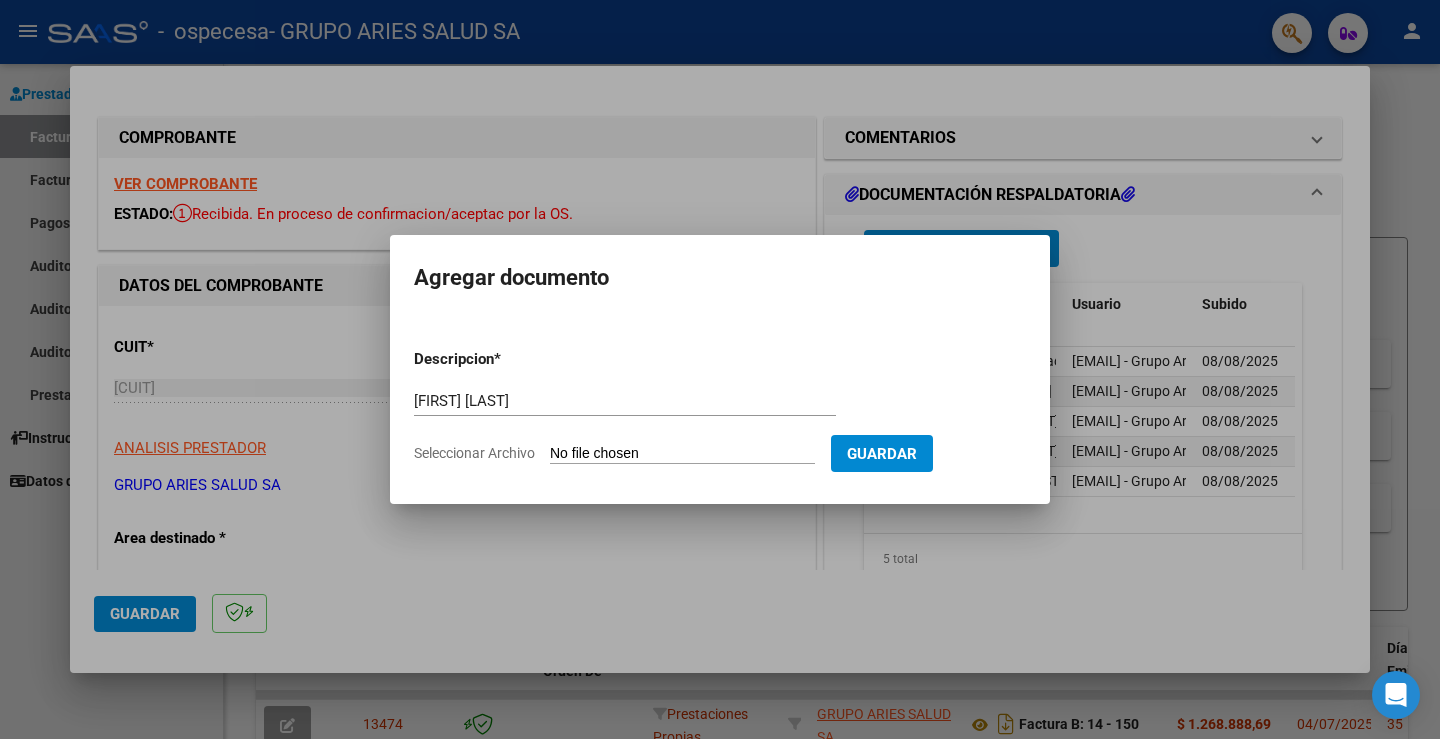 type on "C:\fakepath\URBANOVICH VICTOR - JUL 25.pdf" 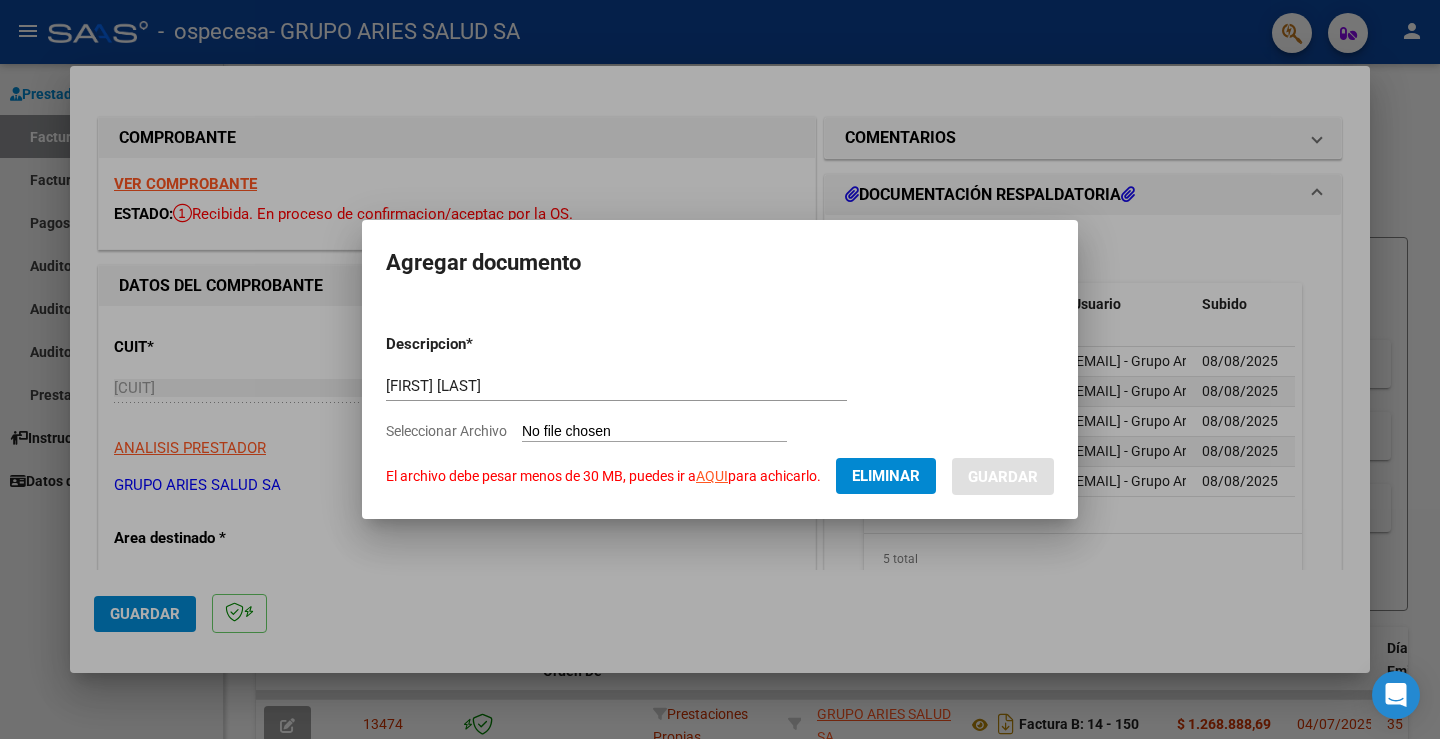 click on "AQUI" 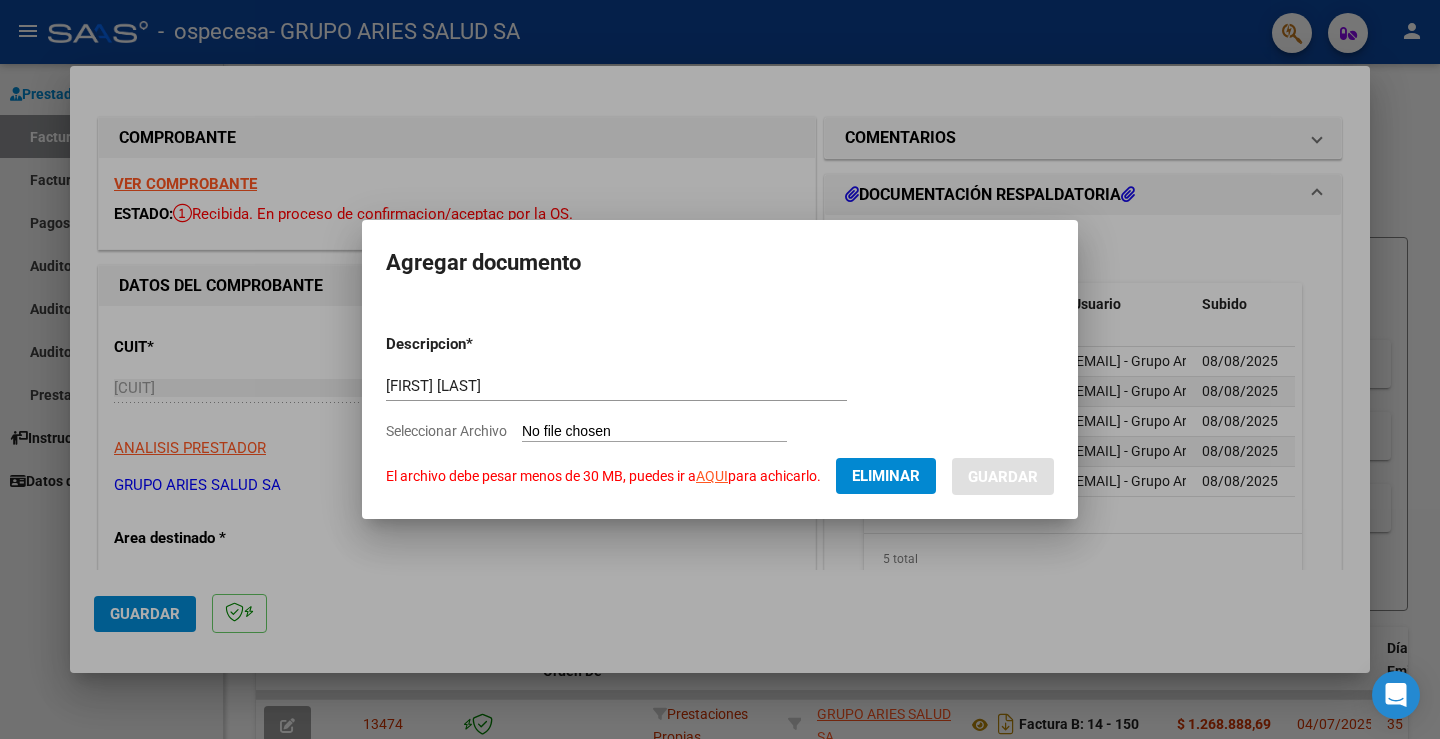 click on "Descripcion  *   [NAME] Escriba aquí una descripcion  Seleccionar Archivo  El archivo debe pesar menos de 30 MB, puedes ir a  AQUI  para achicarlo.  Eliminar Guardar" at bounding box center (720, 406) 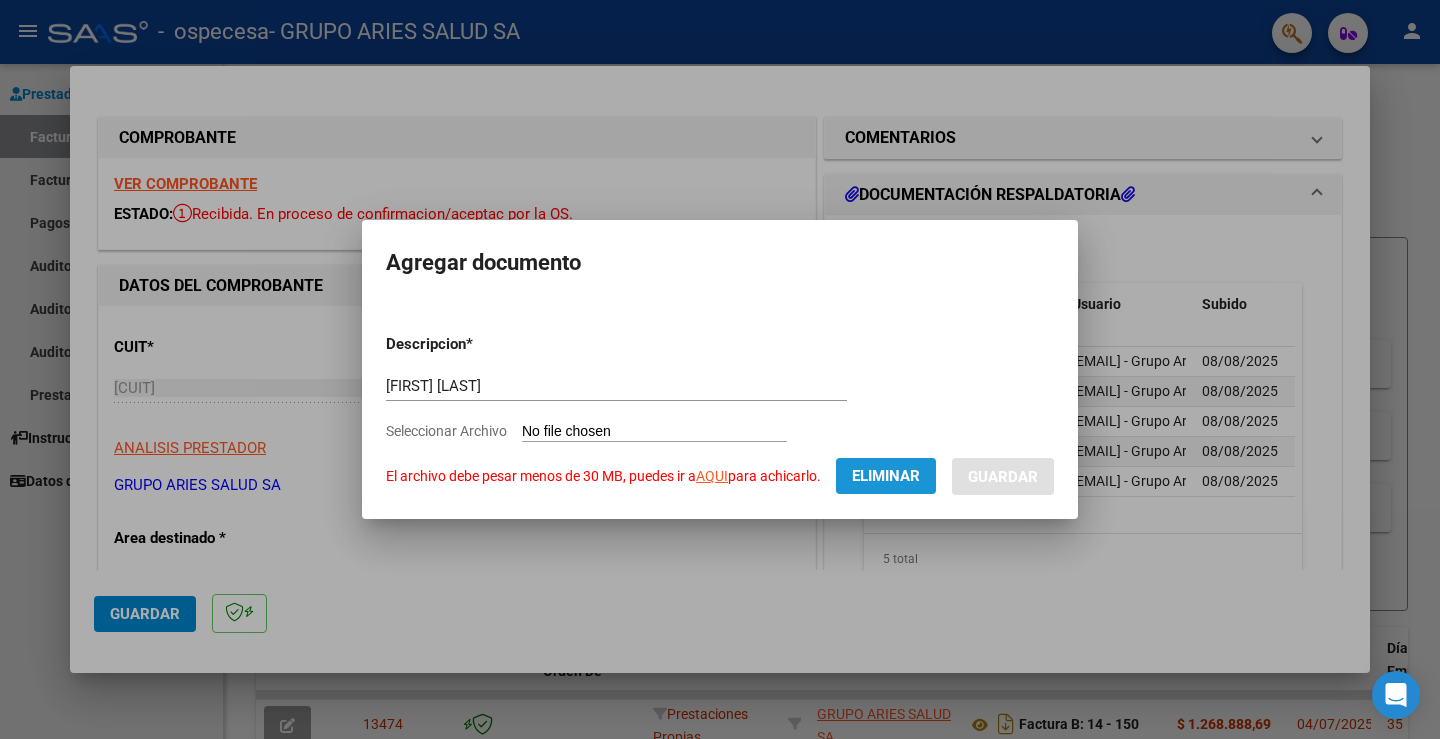 click on "Eliminar" 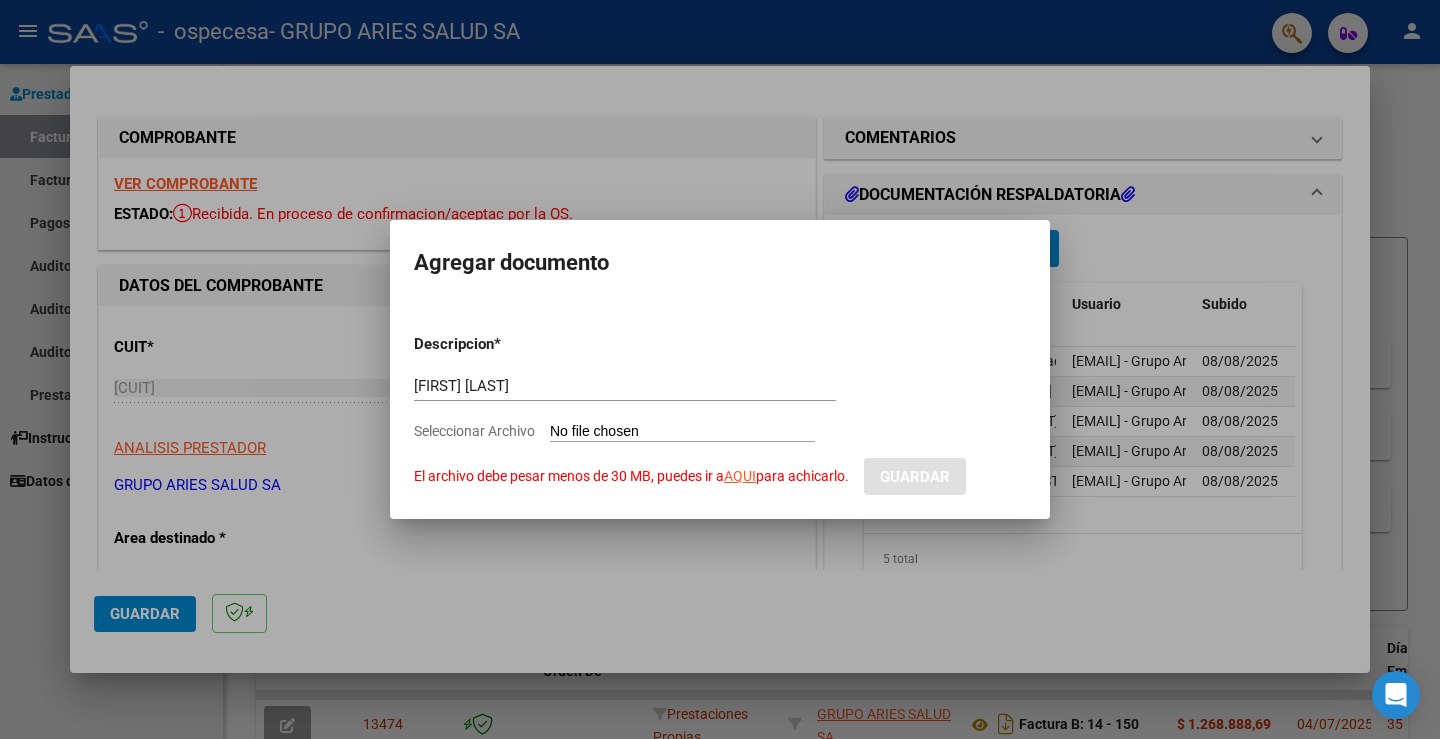 click on "Descripcion  *   [NAME] Escriba aquí una descripcion  Seleccionar Archivo  El archivo debe pesar menos de 30 MB, puedes ir a  AQUI  para achicarlo.  Guardar" at bounding box center (720, 406) 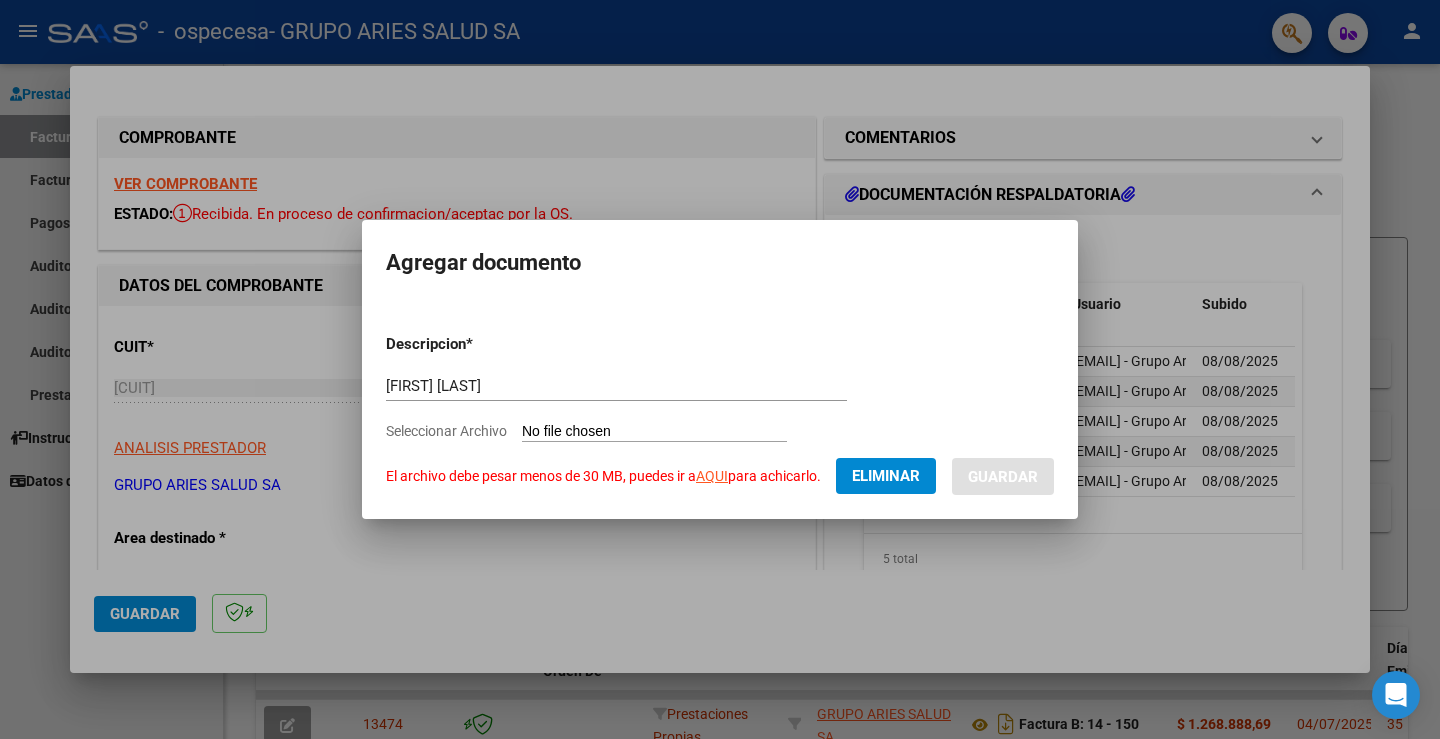 click on "Eliminar" 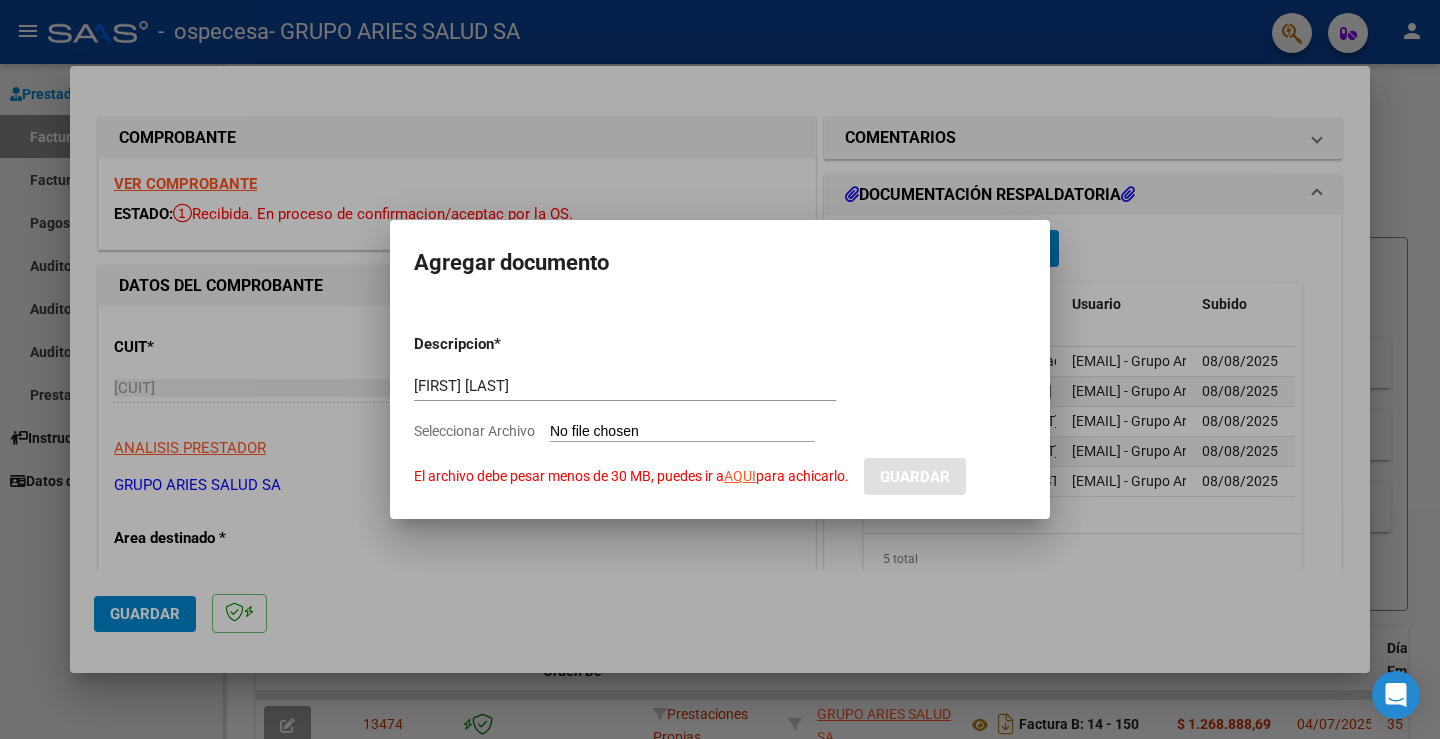 click on "Seleccionar Archivo  El archivo debe pesar menos de 30 MB, puedes ir a  AQUI  para achicarlo." at bounding box center (682, 432) 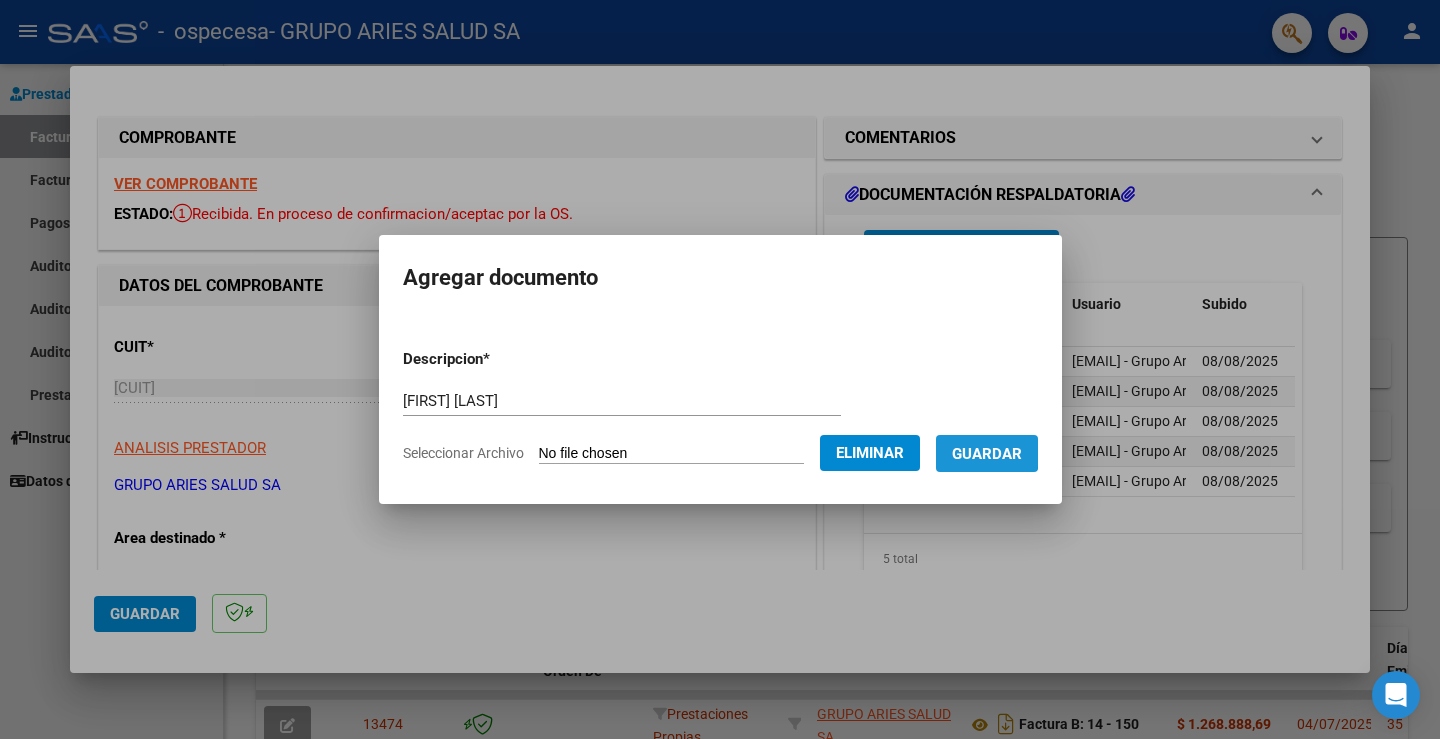 click on "Guardar" at bounding box center (987, 454) 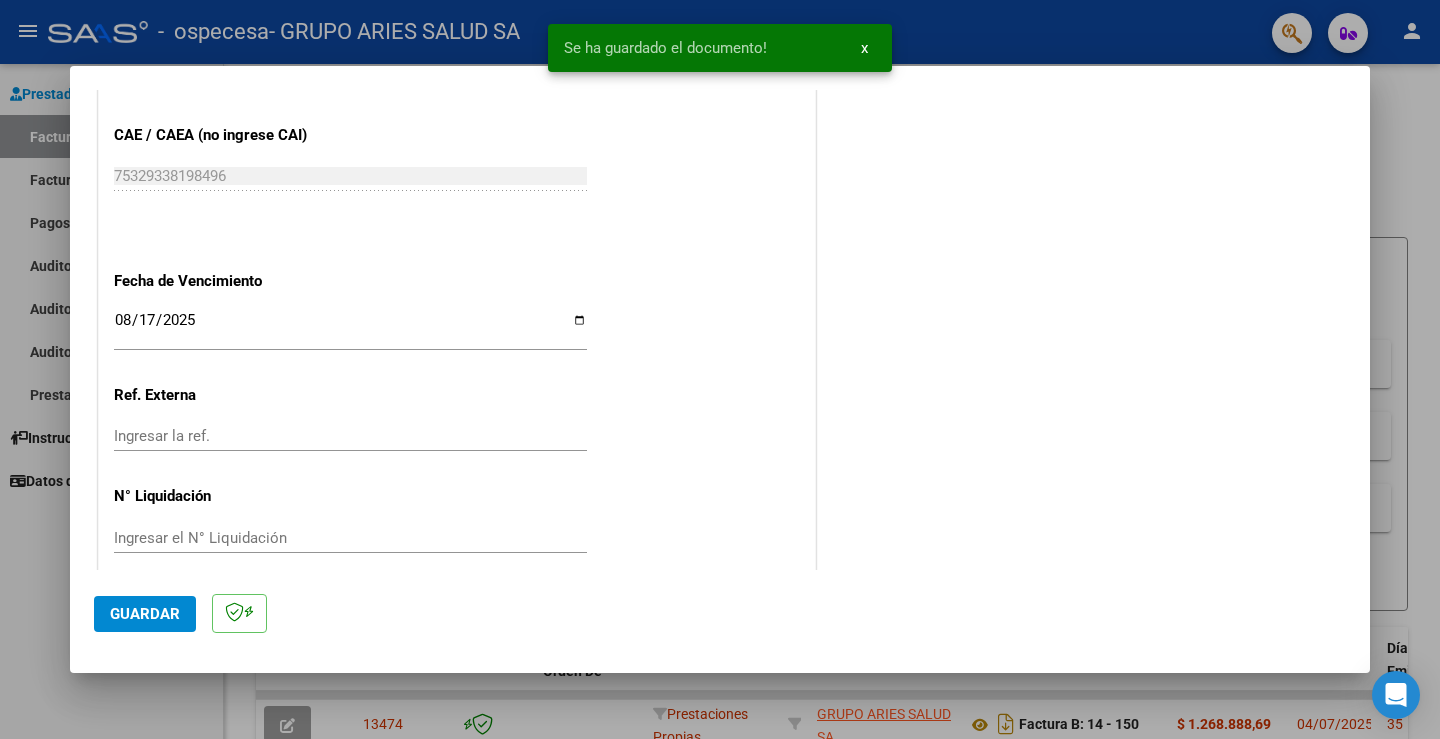 scroll, scrollTop: 1044, scrollLeft: 0, axis: vertical 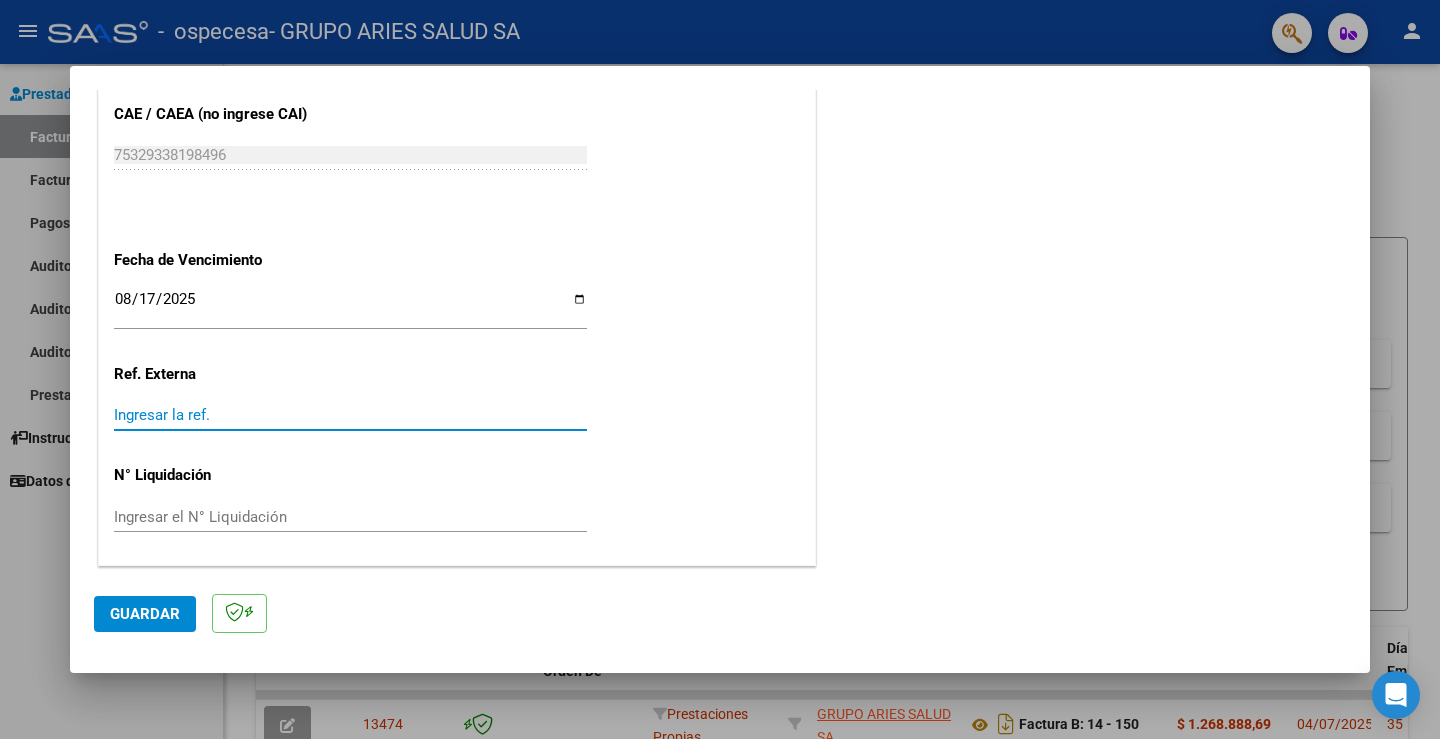 click on "Ingresar la ref." at bounding box center (350, 415) 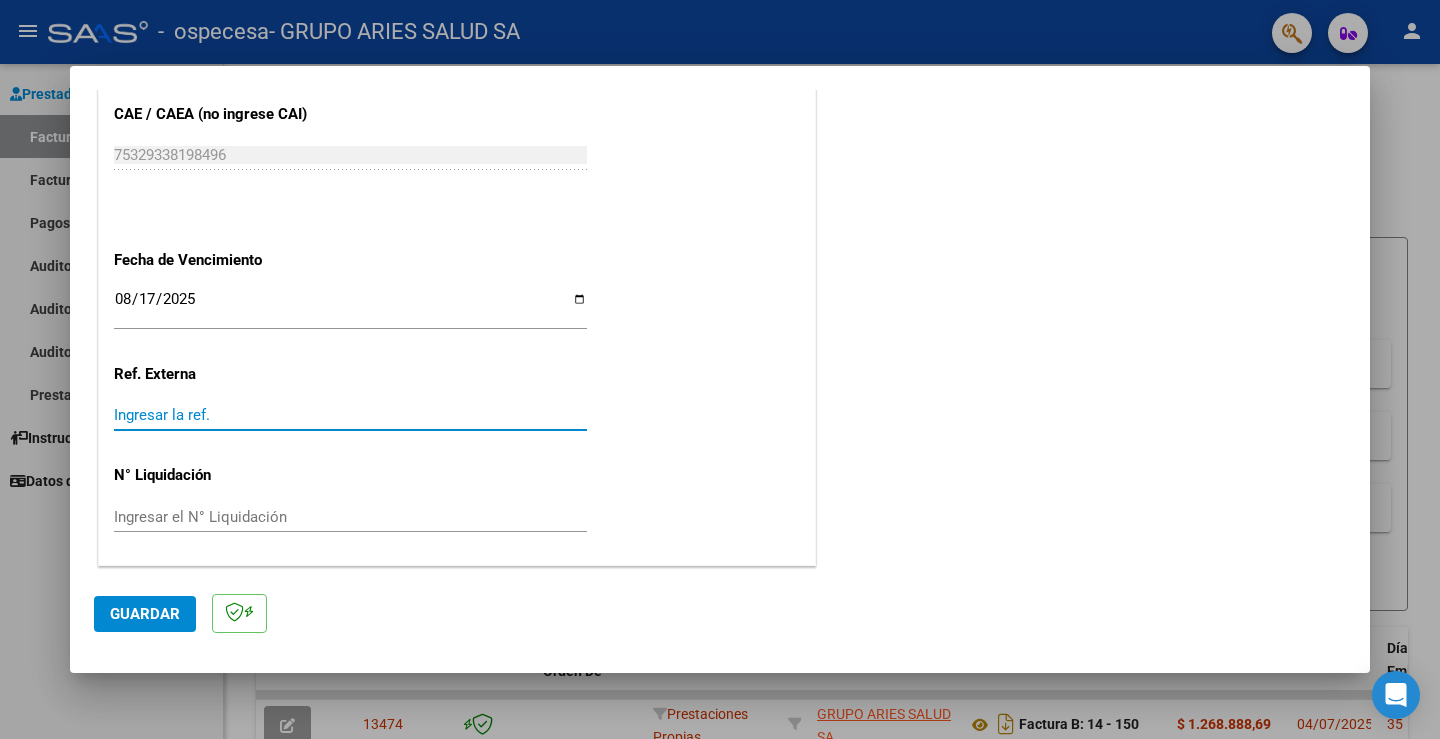 click on "CUIT  *   [CUIT] Ingresar CUIT  ANALISIS PRESTADOR  GRUPO ARIES SALUD SA  ARCA Padrón  Area destinado * Prestaciones Propias Seleccionar Area  Comprobante Tipo * Factura B Seleccionar Tipo Punto de Venta  *   14 Ingresar el Nro.  Número  *   165 Ingresar el Nro.  Monto  *   $ 2.044.527,69 Ingresar el monto  Fecha del Cpbt.  *   [DATE] Ingresar la fecha  CAE / CAEA (no ingrese CAI)    75329338198496 Ingresar el CAE o CAEA (no ingrese CAI)  Fecha de Vencimiento    [DATE] Ingresar la fecha  Ref. Externa    Ingresar la ref.  N° Liquidación    Ingresar el N° Liquidación" at bounding box center [457, -86] 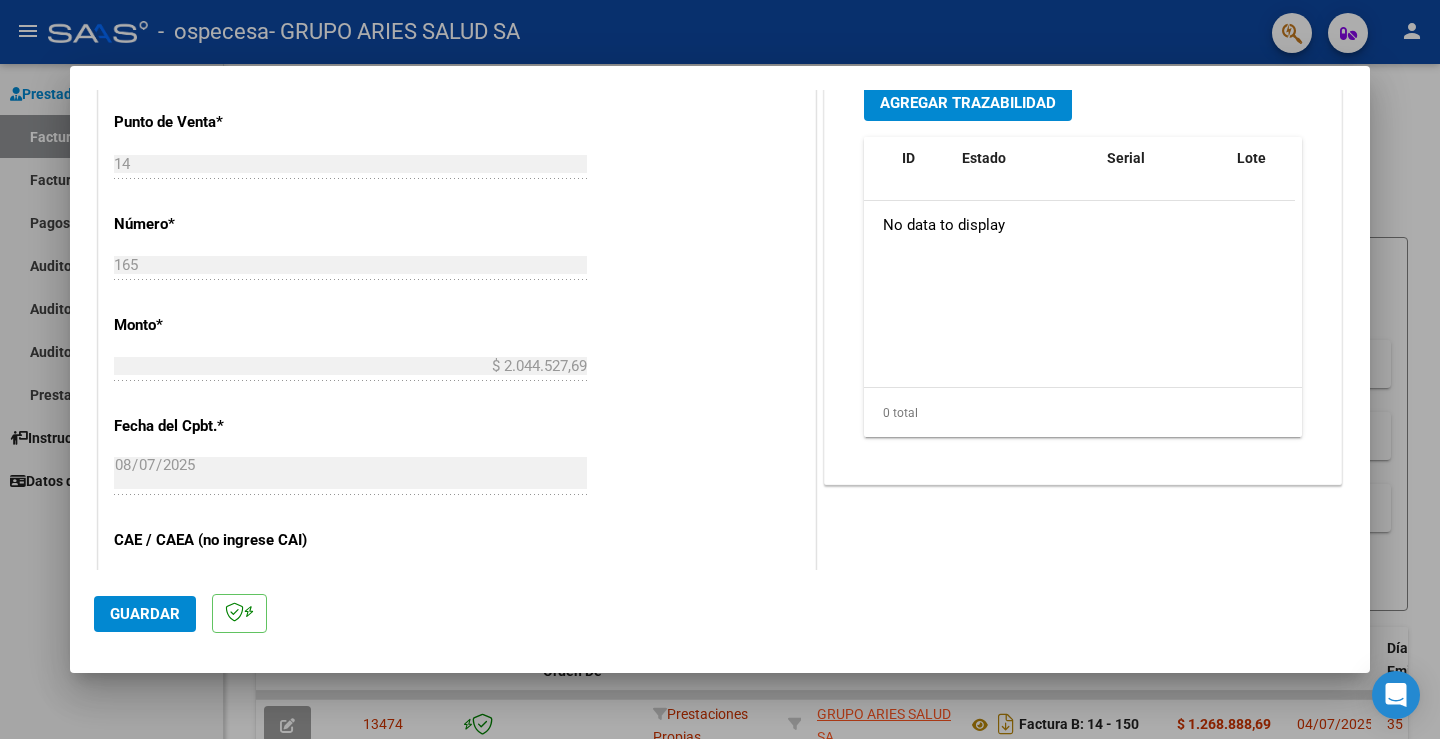 scroll, scrollTop: 644, scrollLeft: 0, axis: vertical 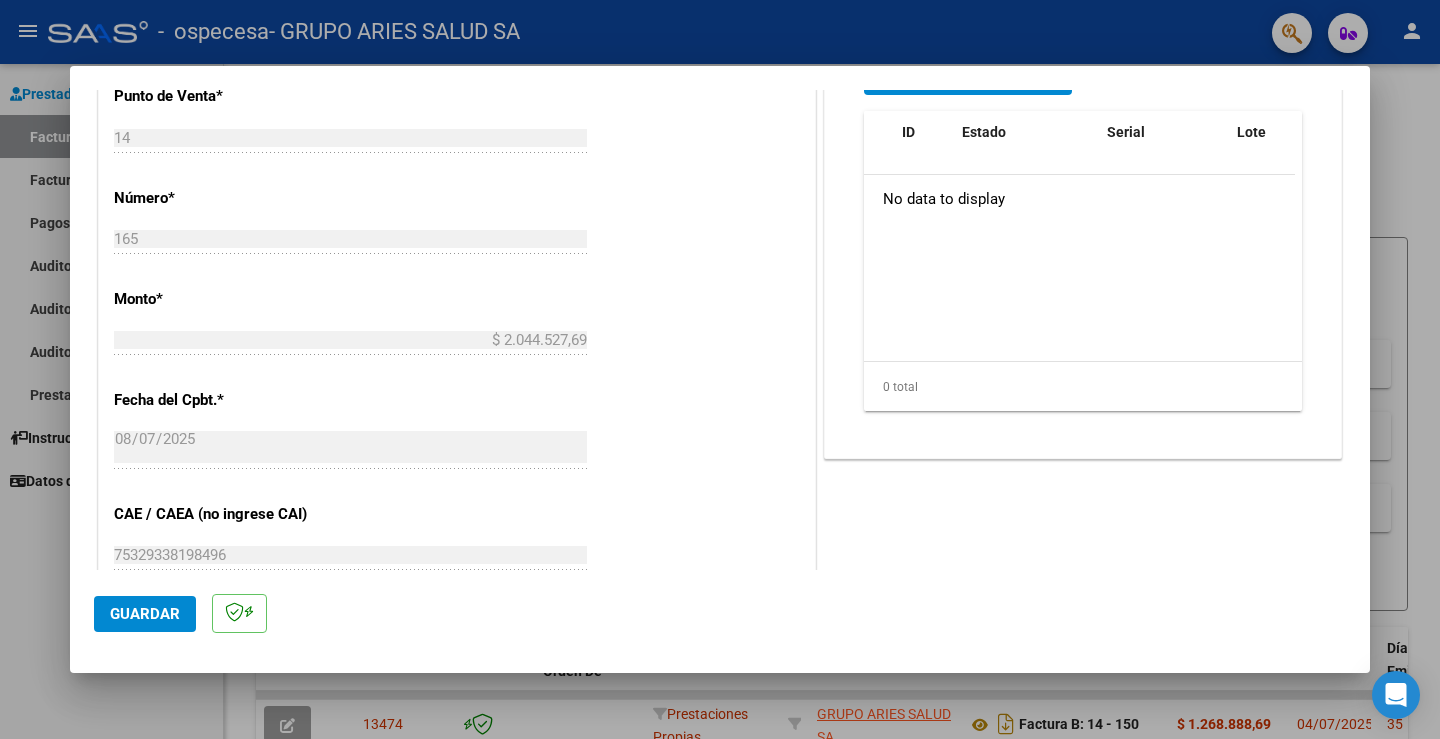 click on "0 total" 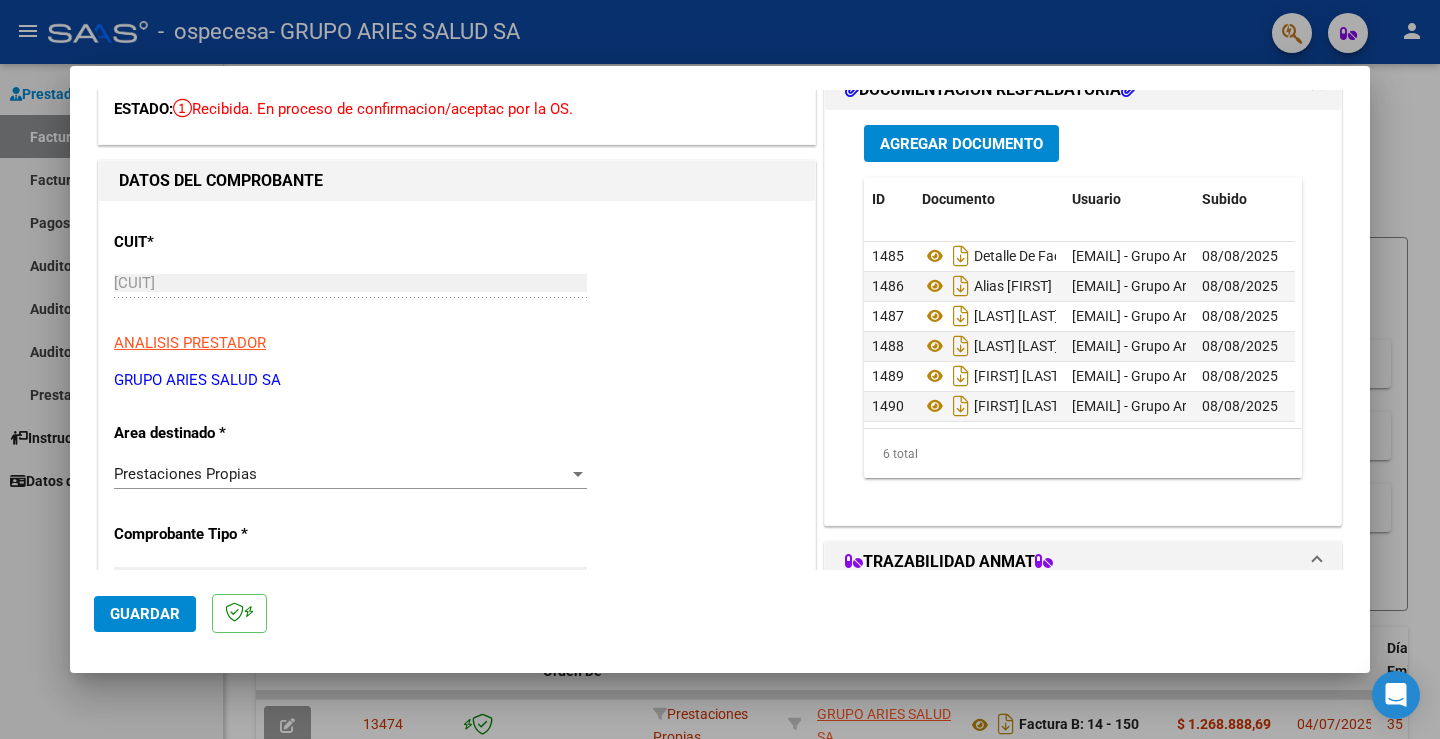 scroll, scrollTop: 44, scrollLeft: 0, axis: vertical 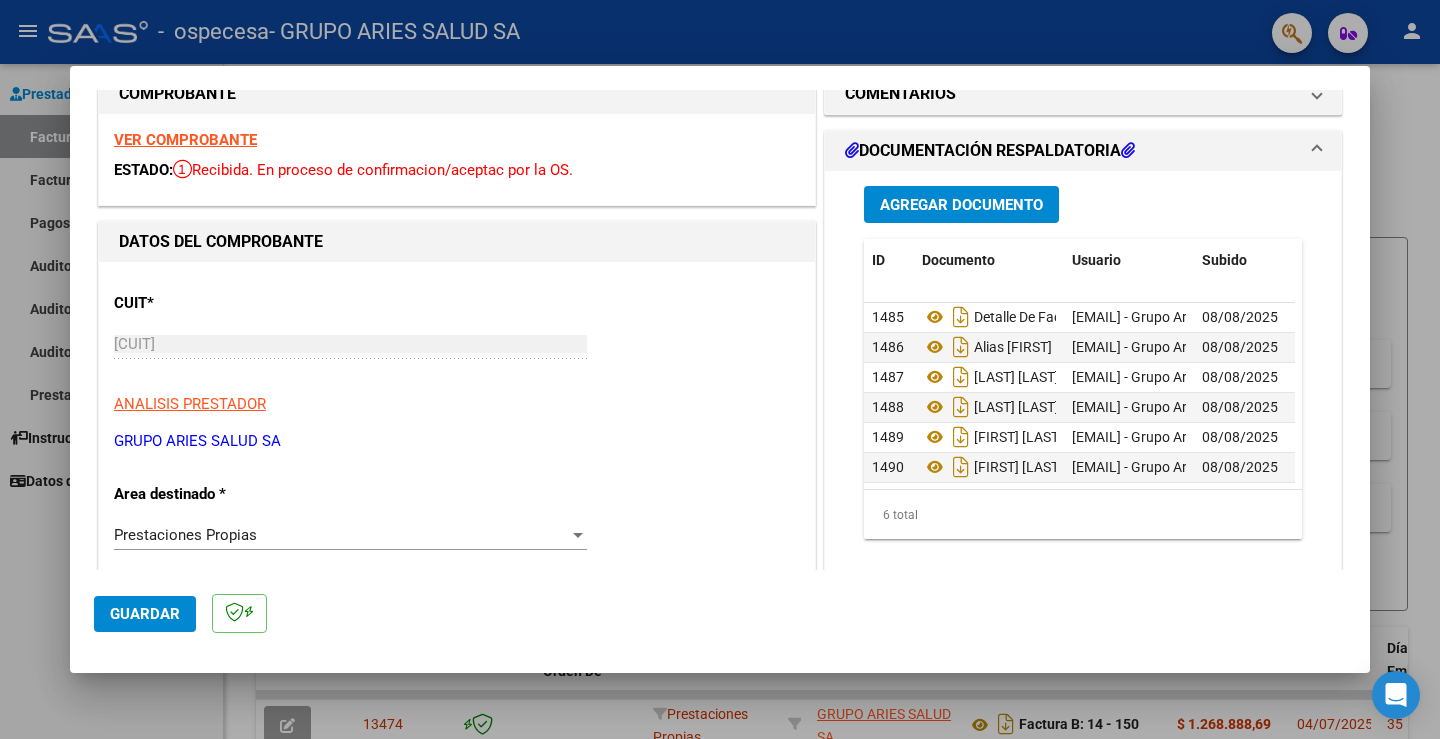 click on "Guardar" 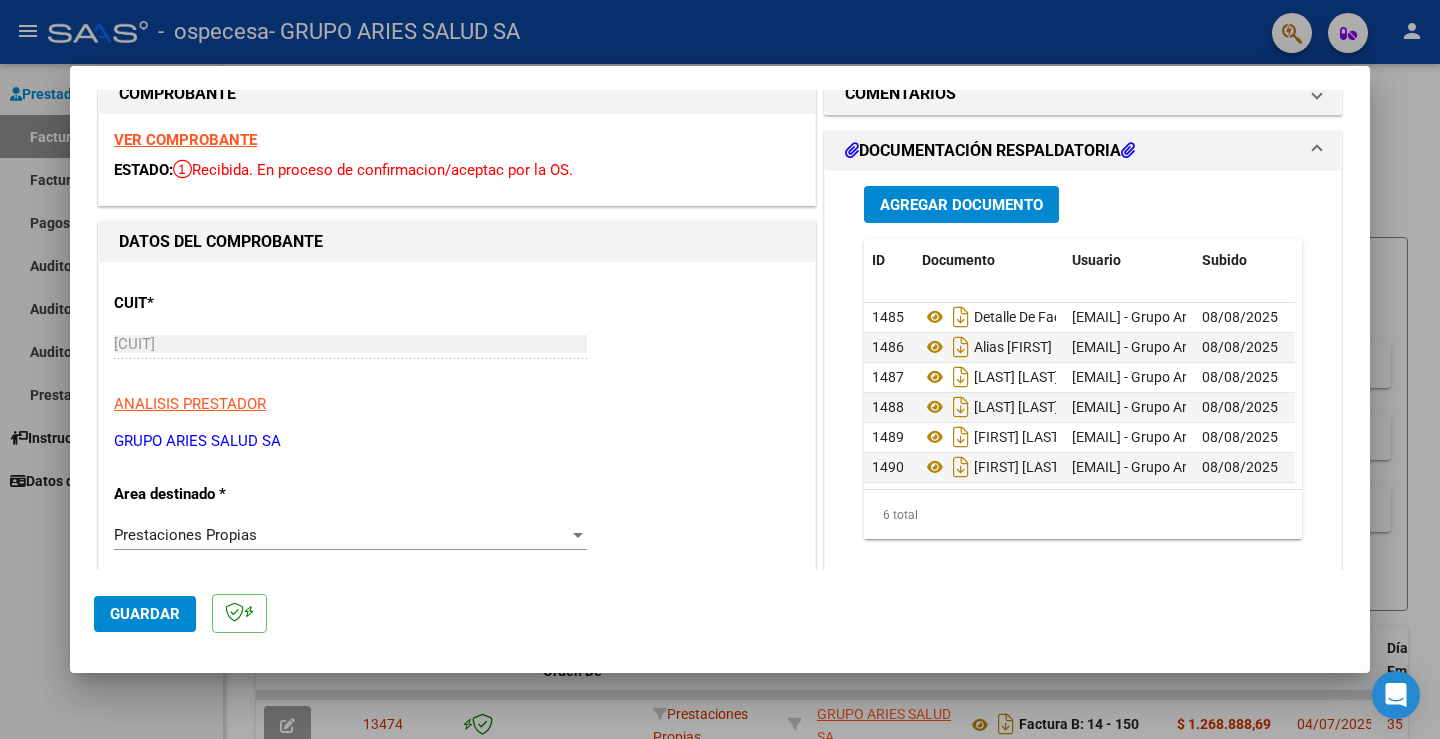 click on "Guardar" 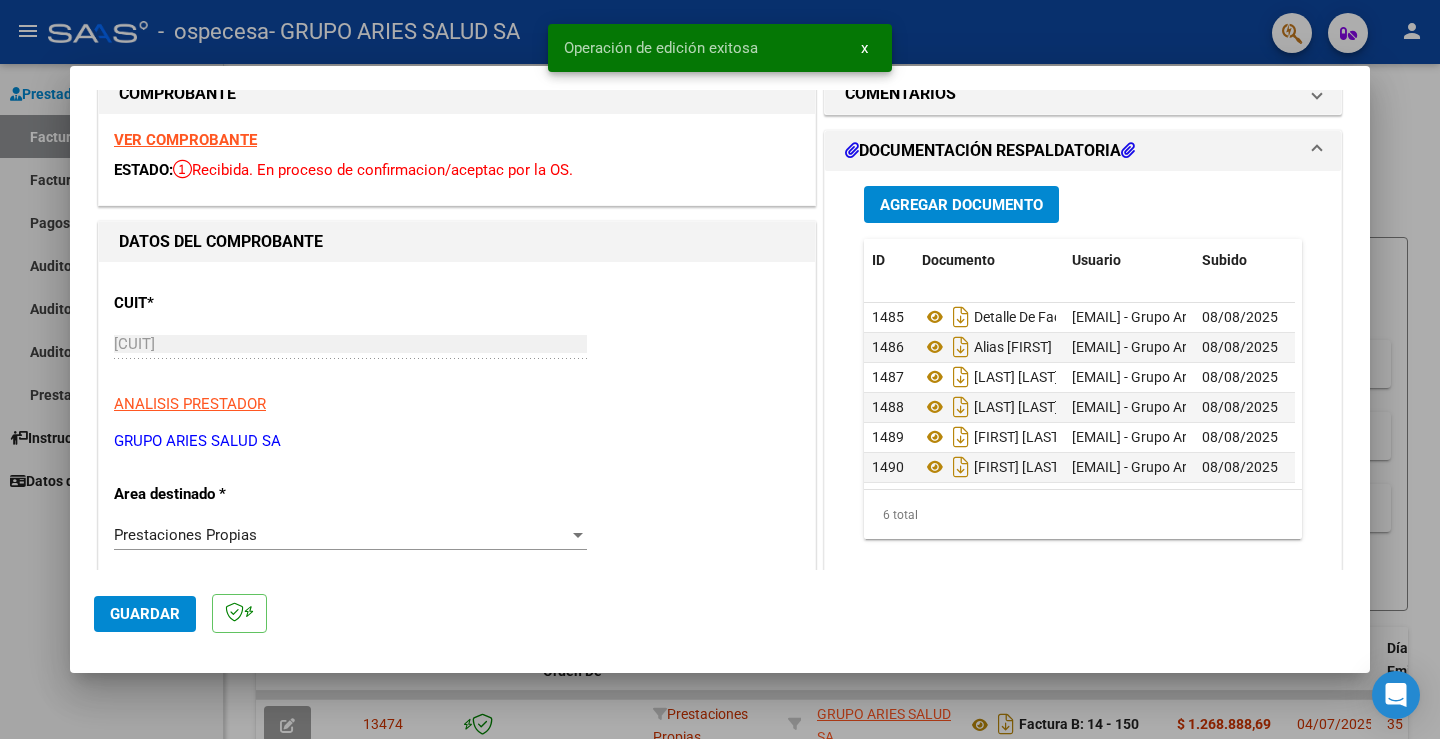click on "x" at bounding box center (864, 48) 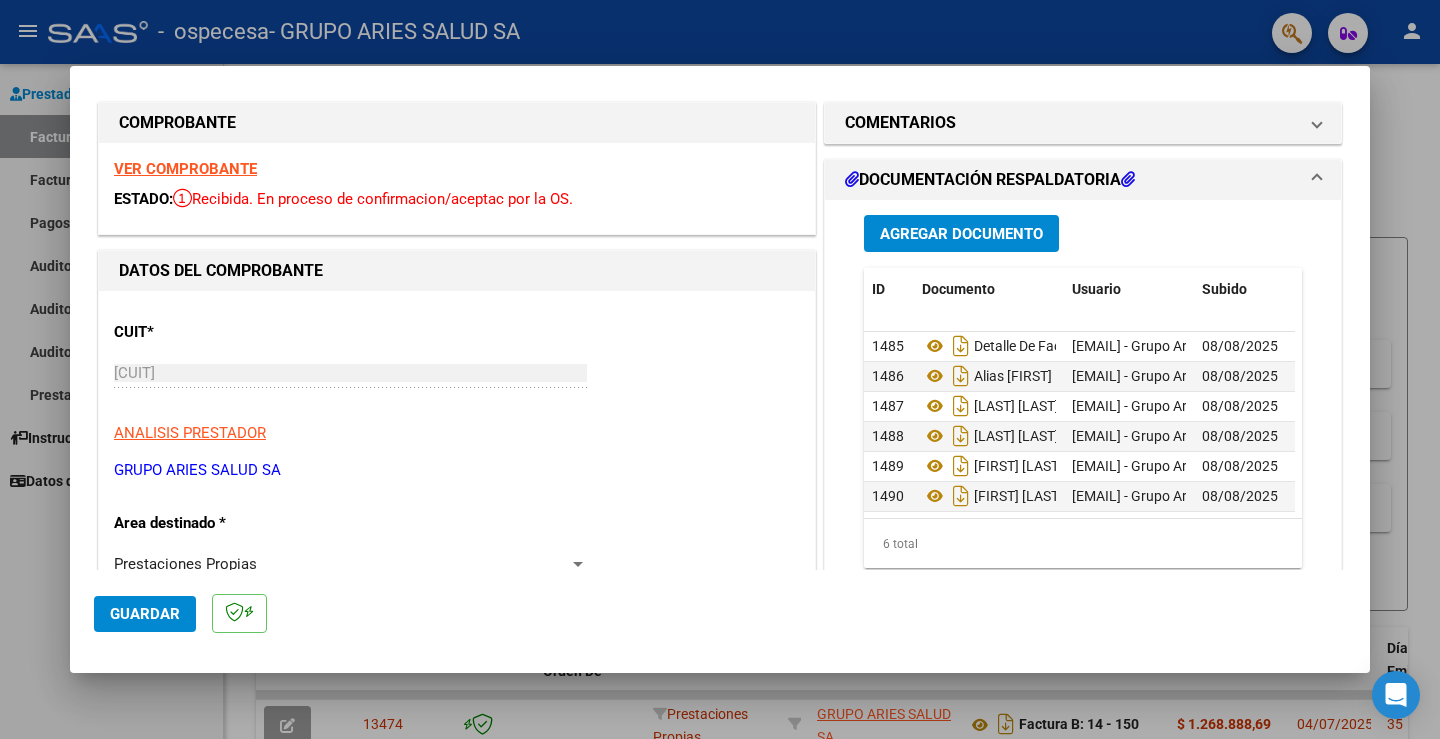 scroll, scrollTop: 0, scrollLeft: 0, axis: both 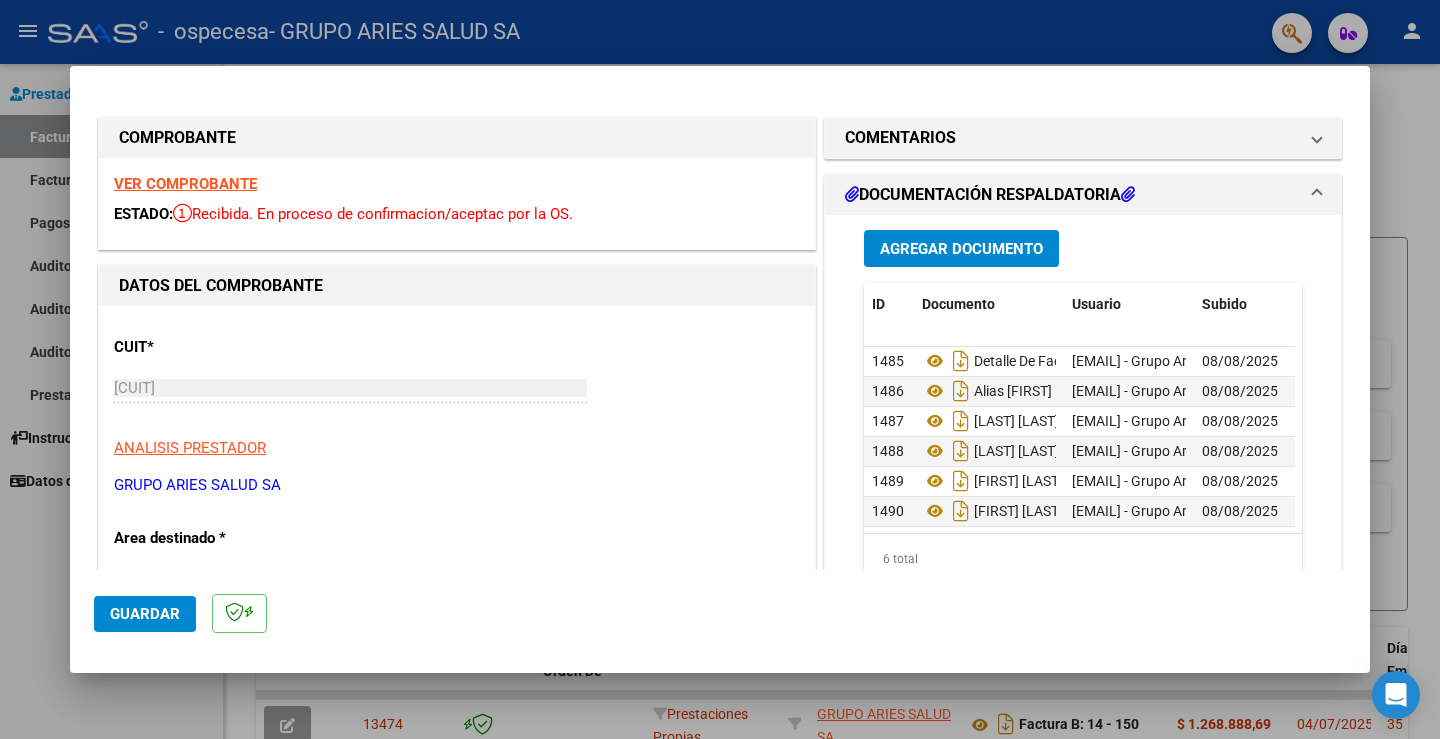 click at bounding box center [720, 369] 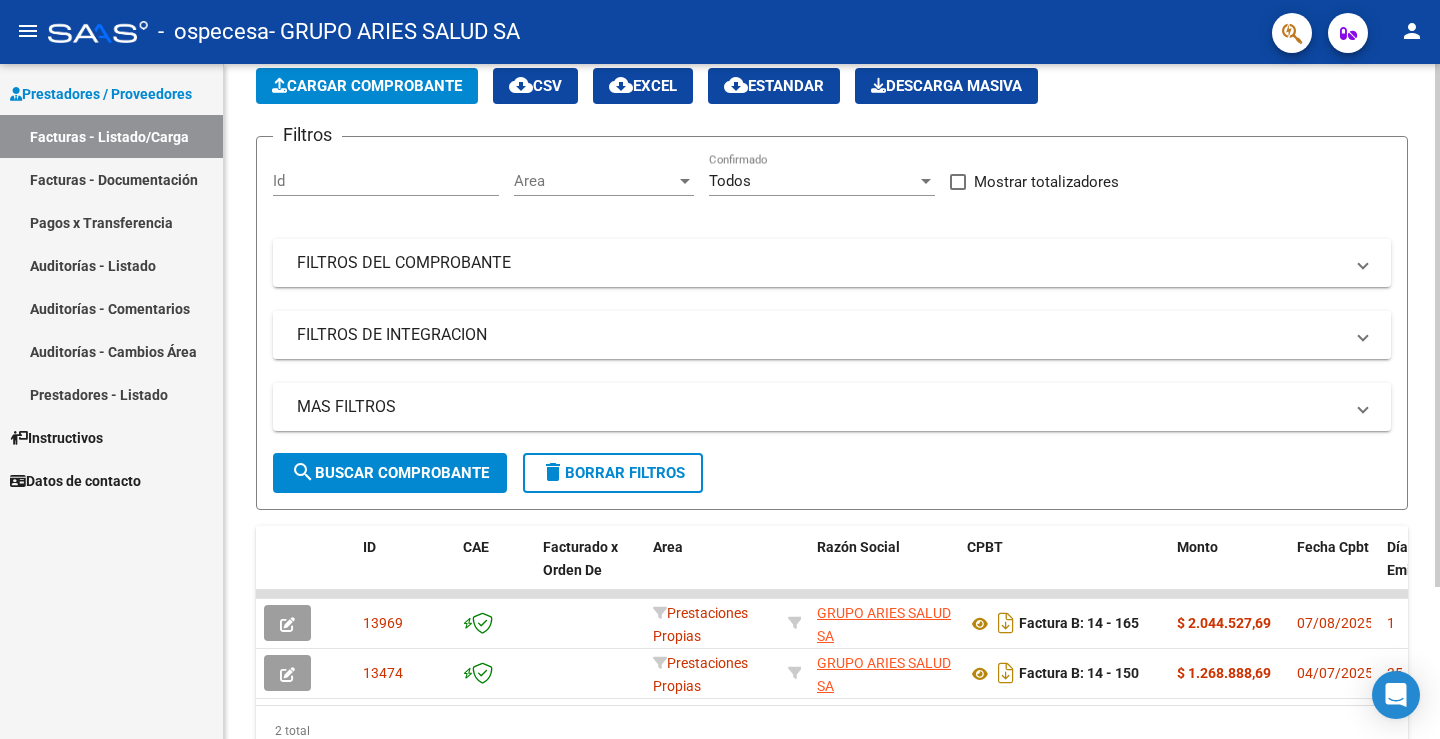 scroll, scrollTop: 197, scrollLeft: 0, axis: vertical 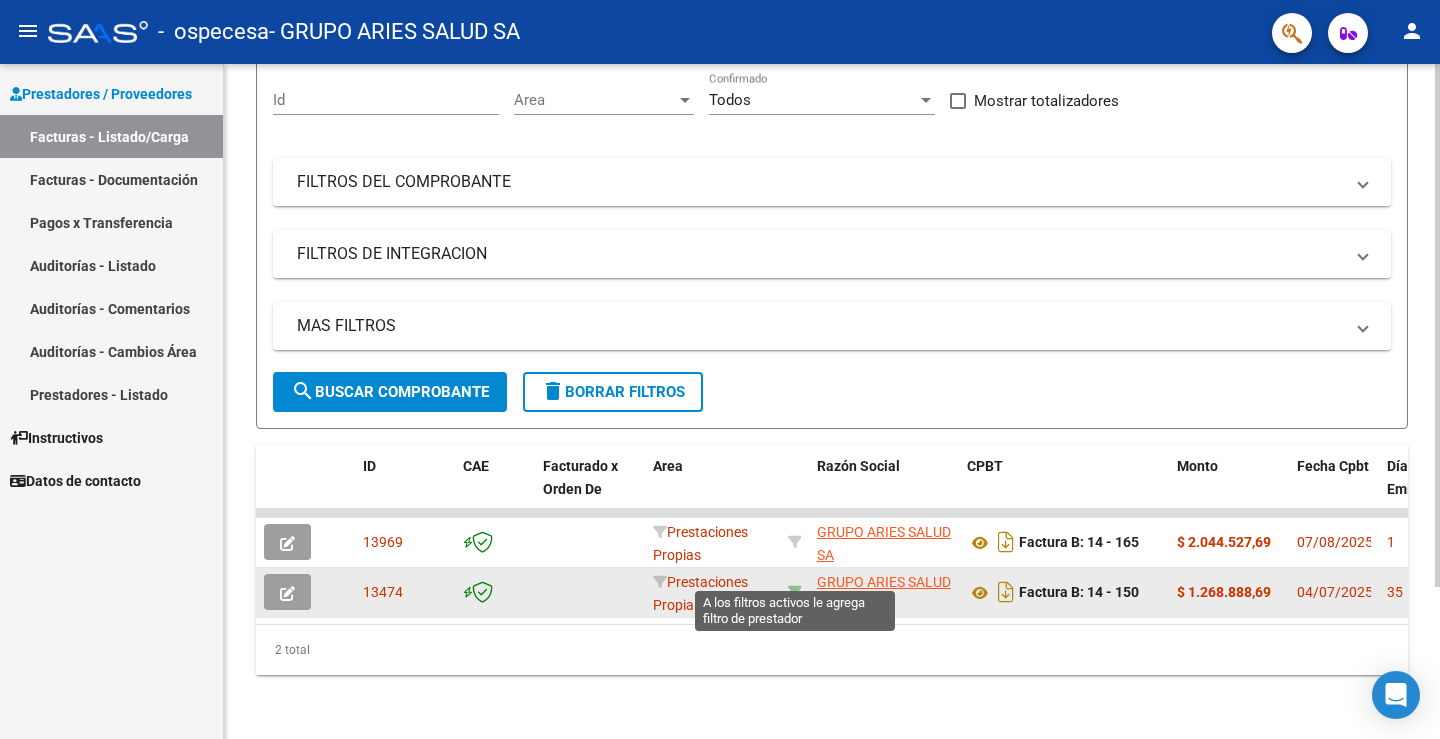 click 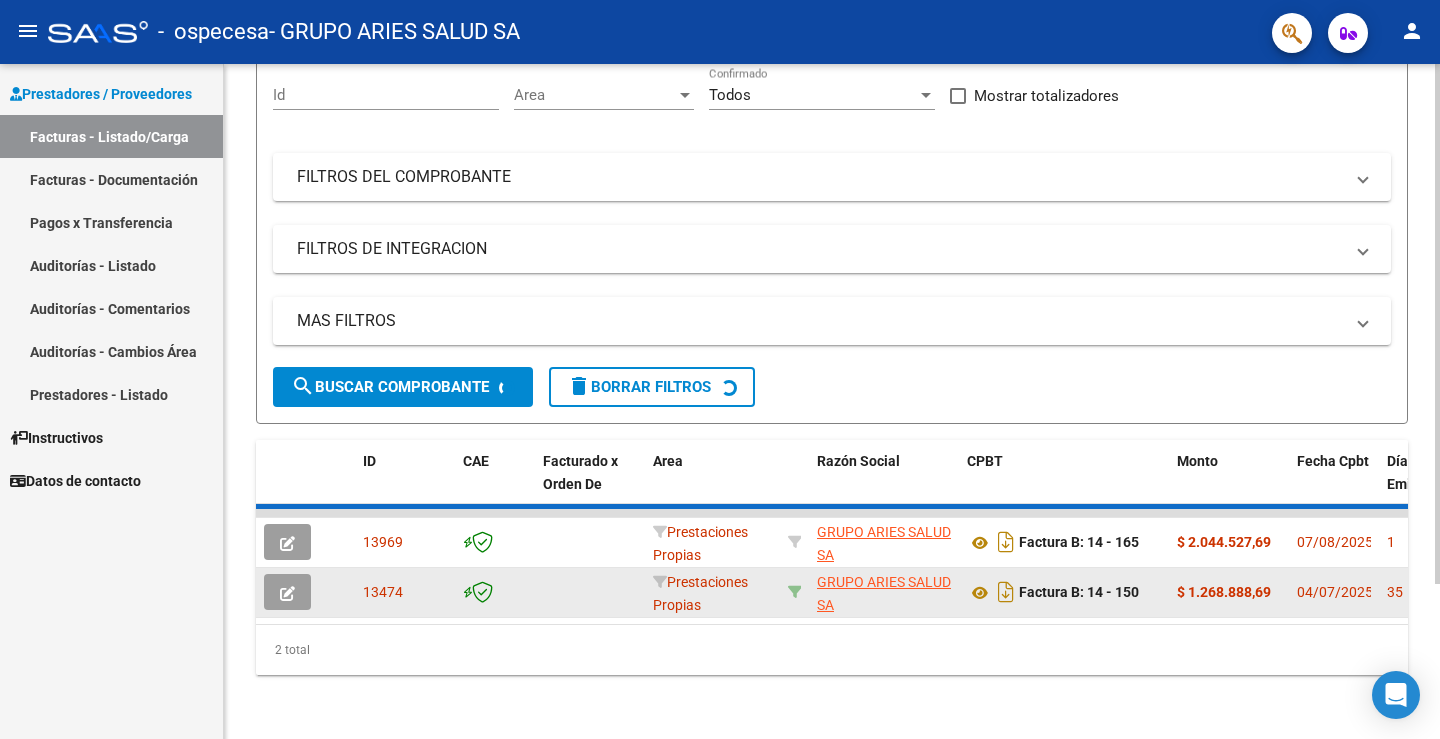 scroll, scrollTop: 197, scrollLeft: 0, axis: vertical 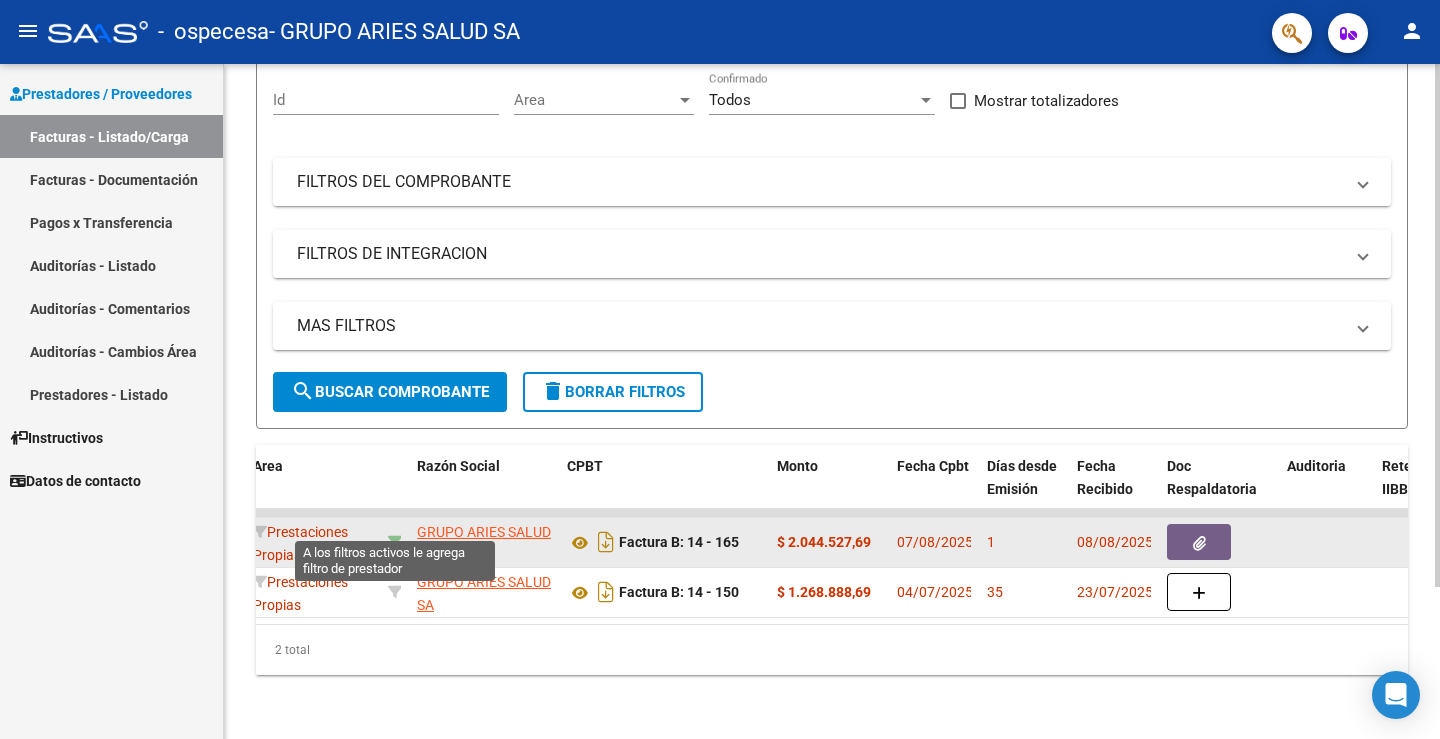 click 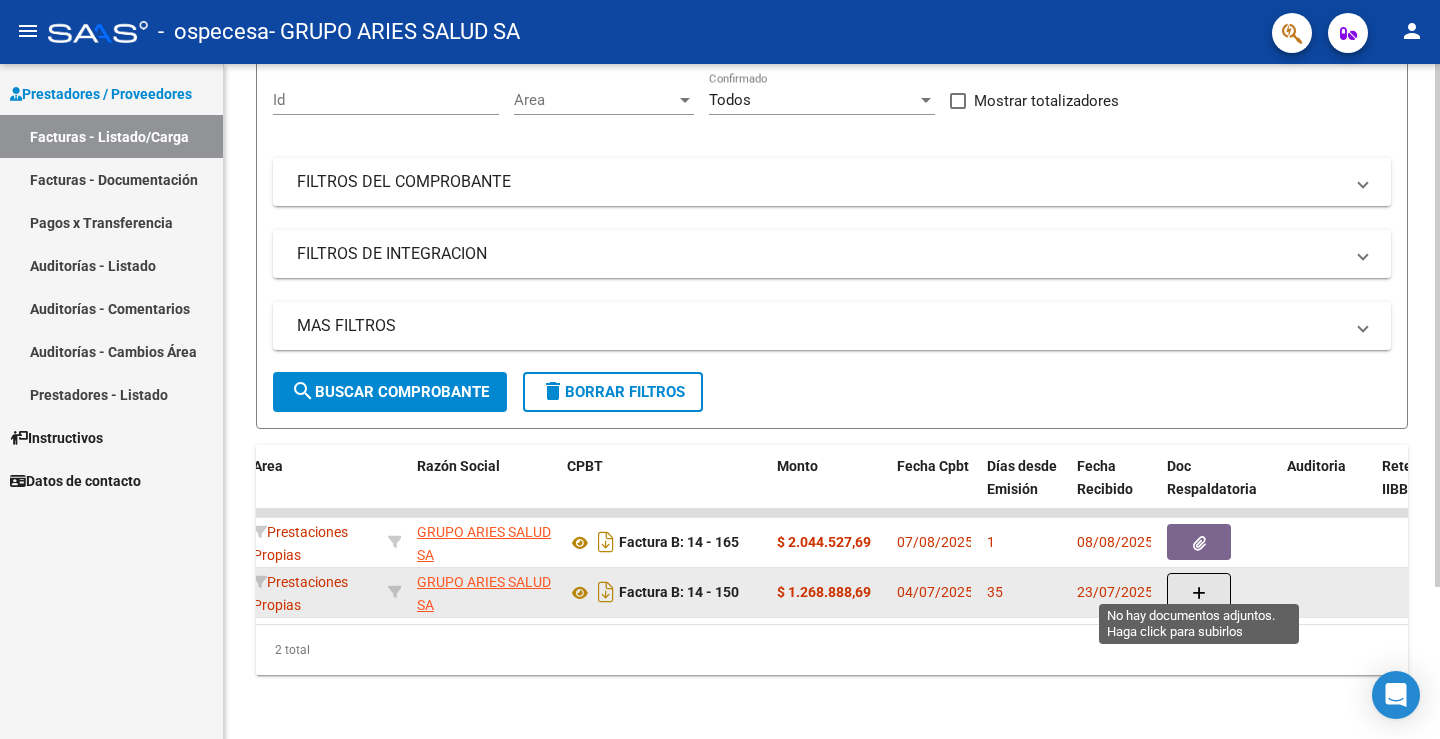 click 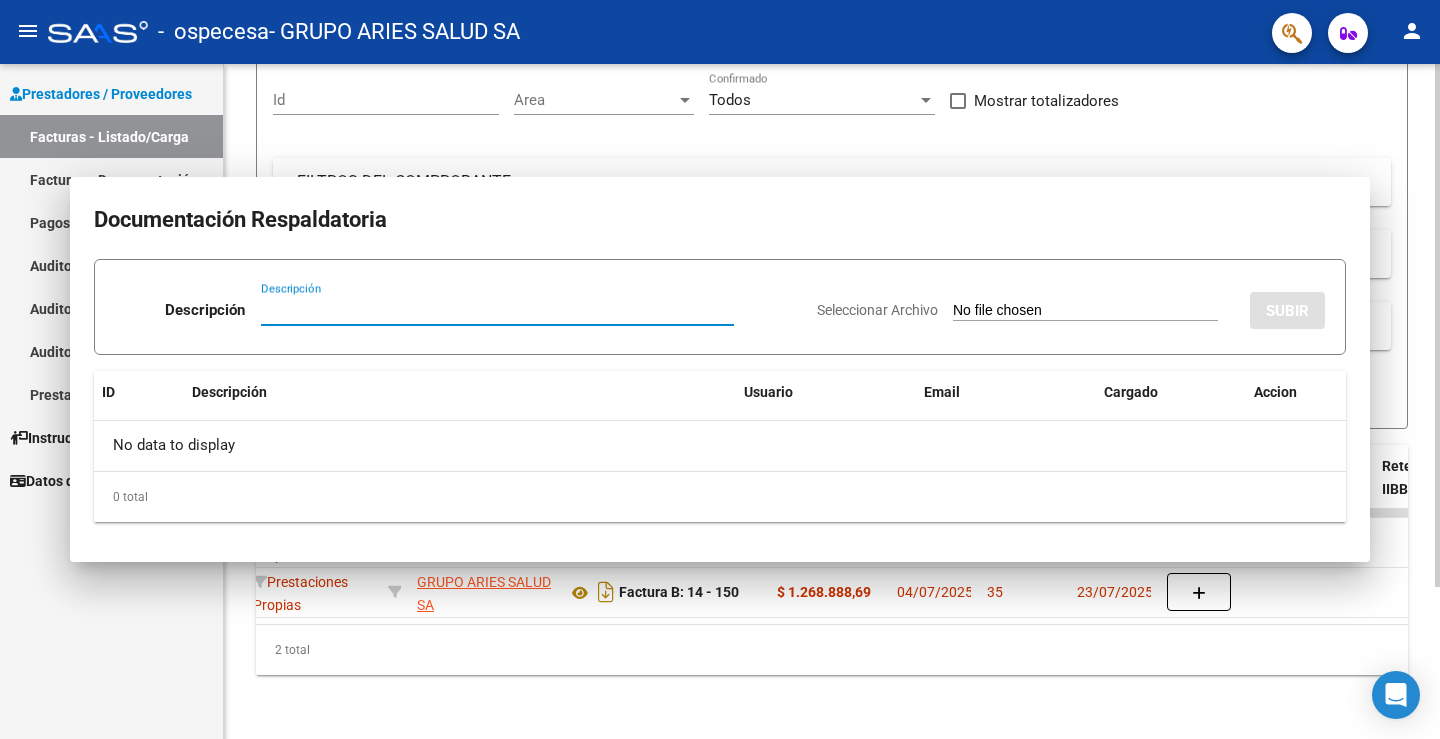 type 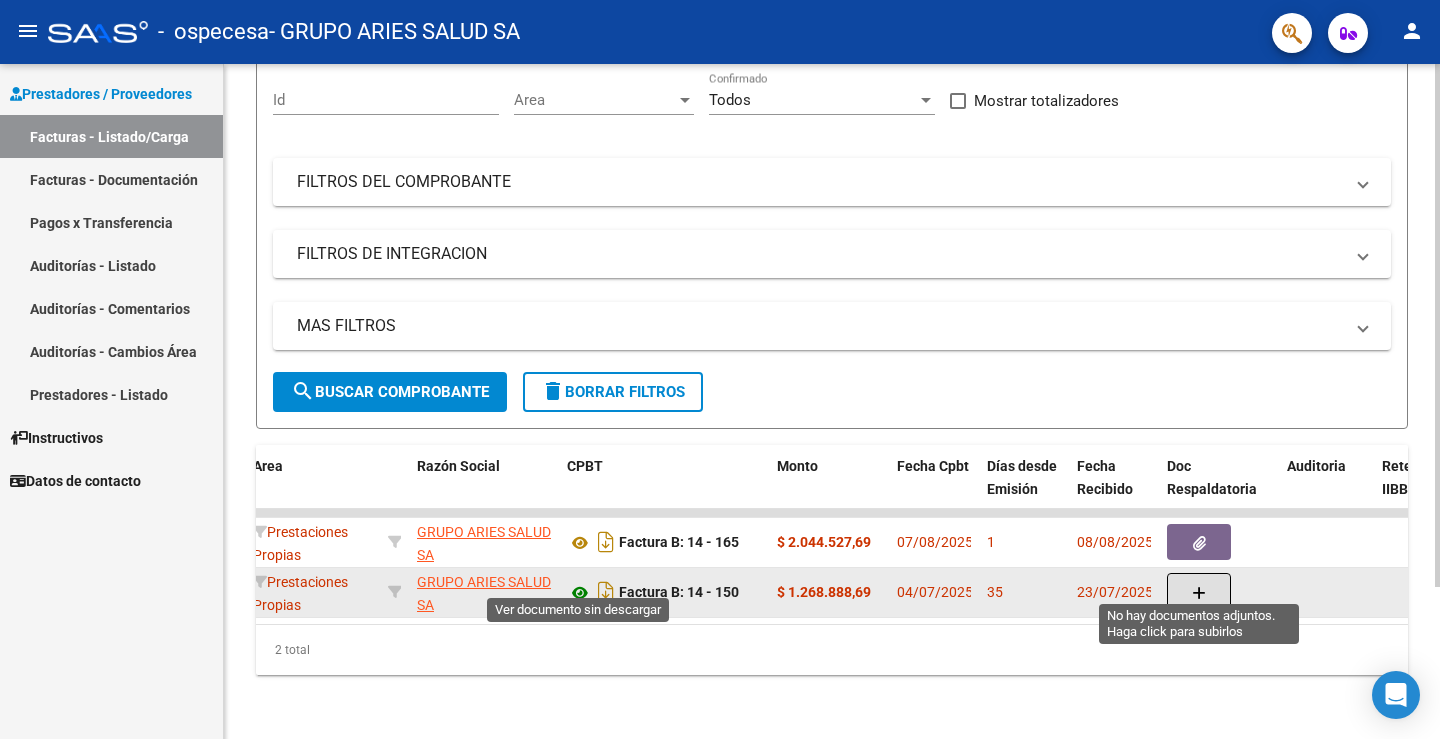 click 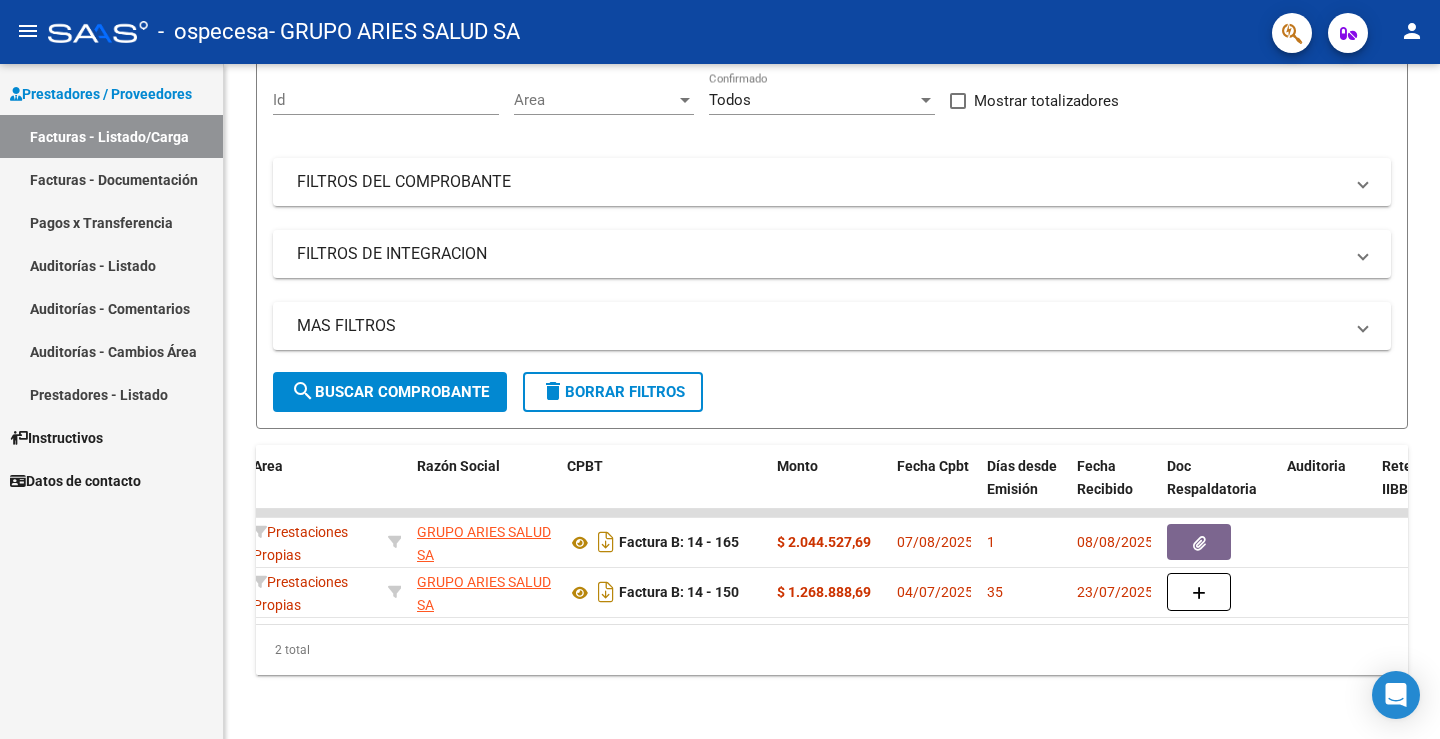 click 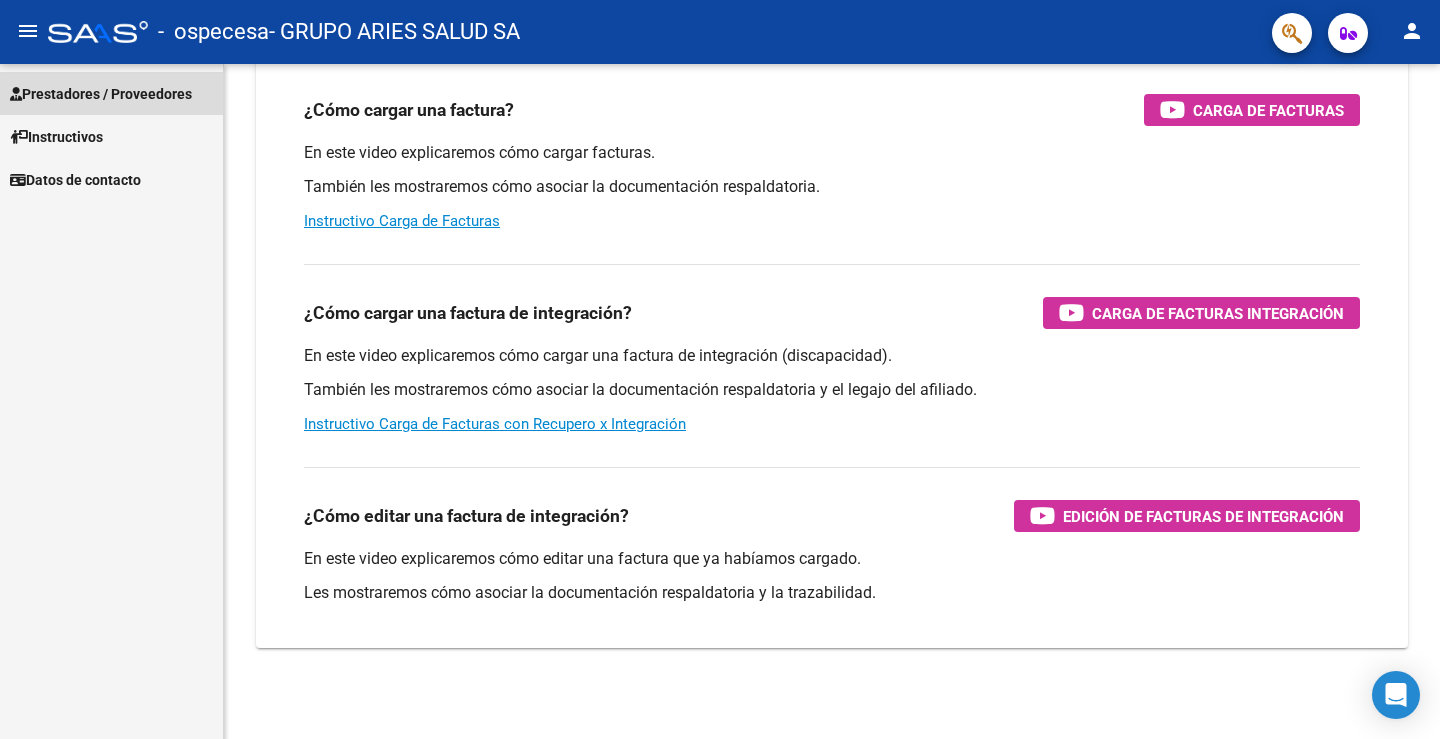 click on "Prestadores / Proveedores" at bounding box center (101, 94) 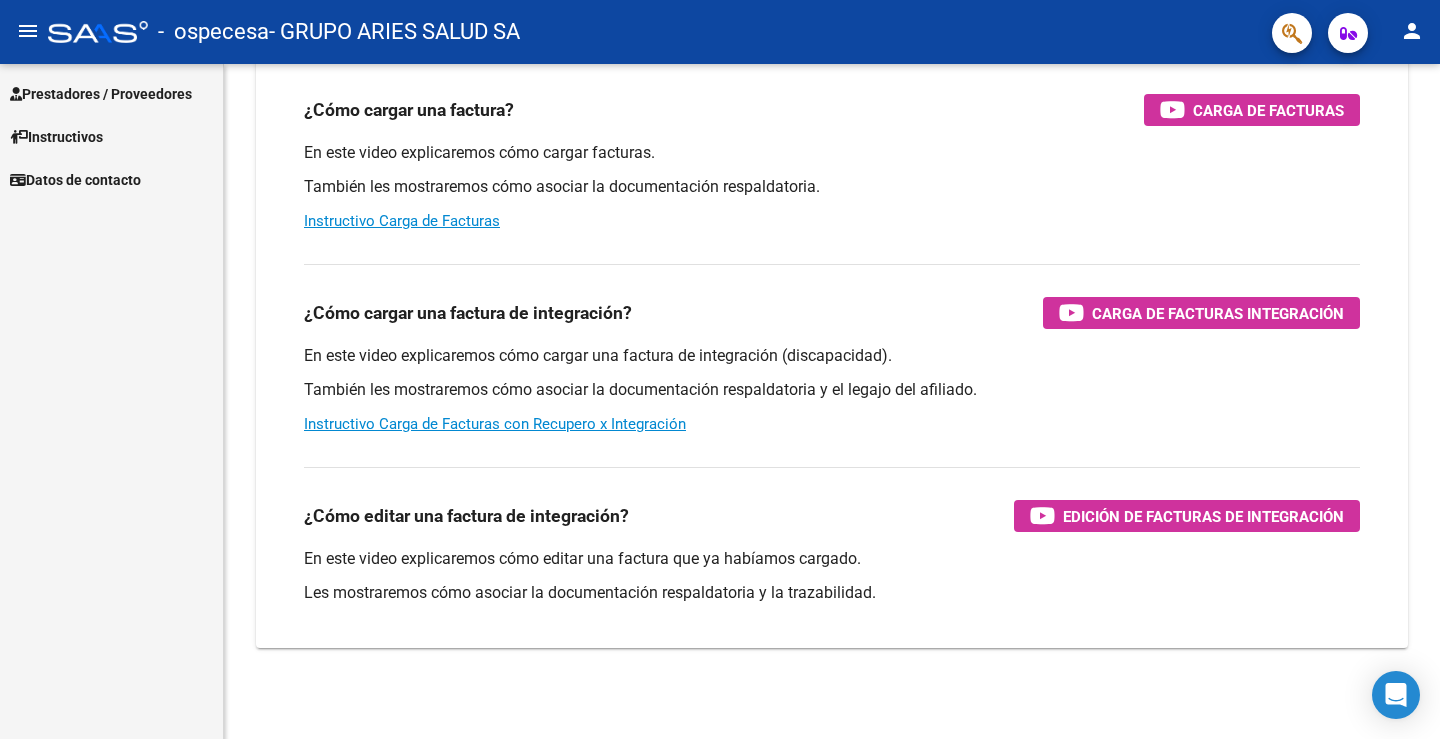 click on "Prestadores / Proveedores" at bounding box center (101, 94) 